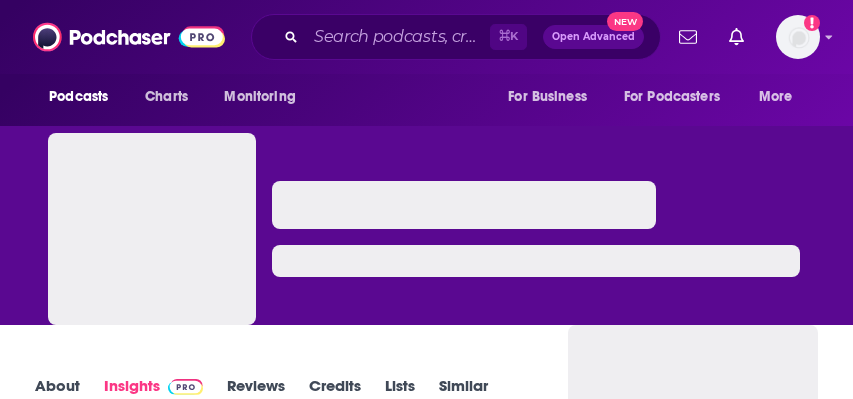 scroll, scrollTop: 0, scrollLeft: 0, axis: both 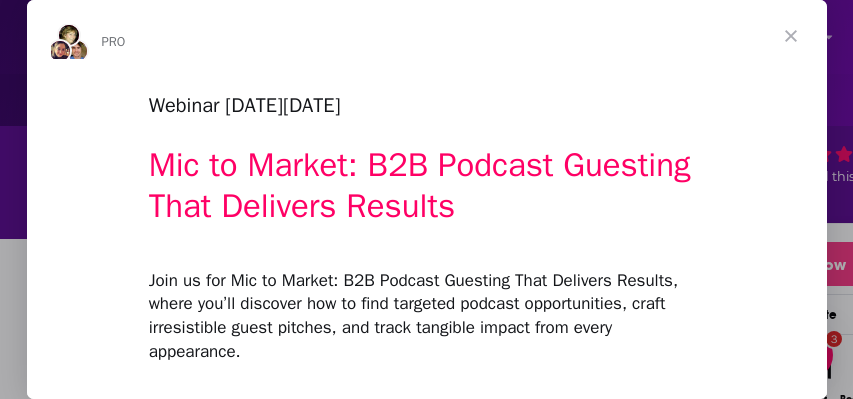click at bounding box center [791, 36] 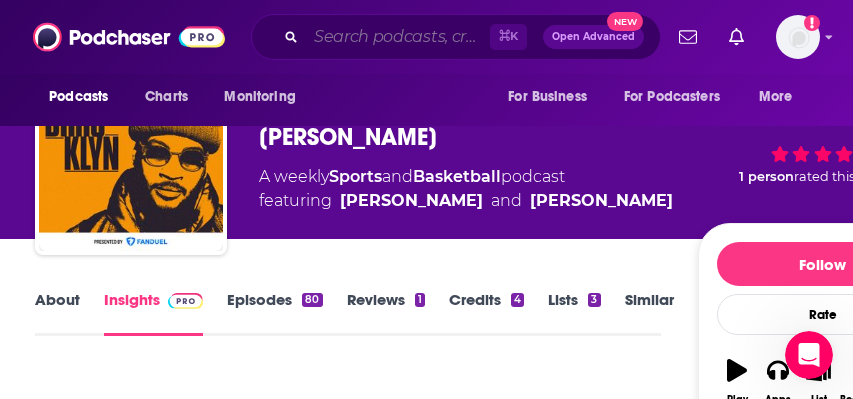 click at bounding box center (398, 37) 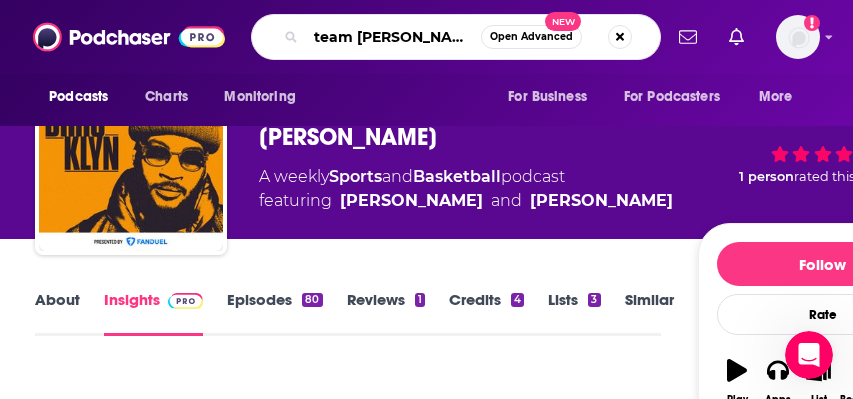 type on "team deakins" 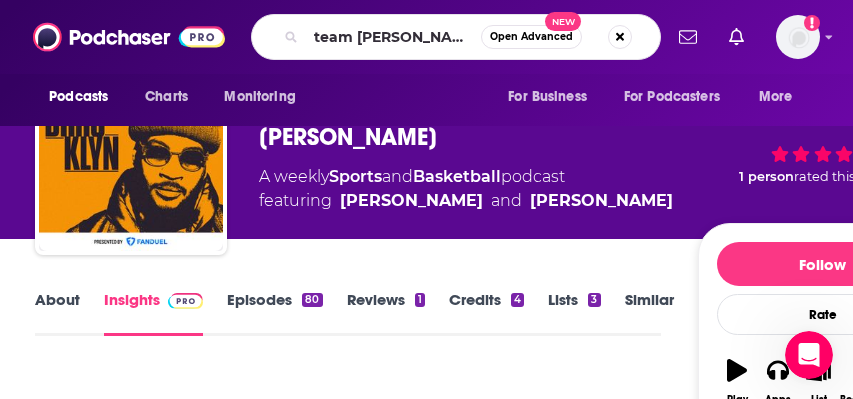 scroll, scrollTop: 0, scrollLeft: 0, axis: both 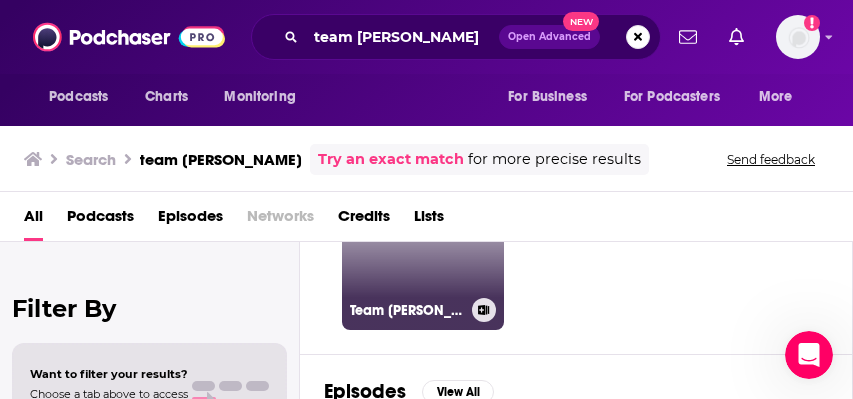 click on "71 Team Deakins" at bounding box center [423, 249] 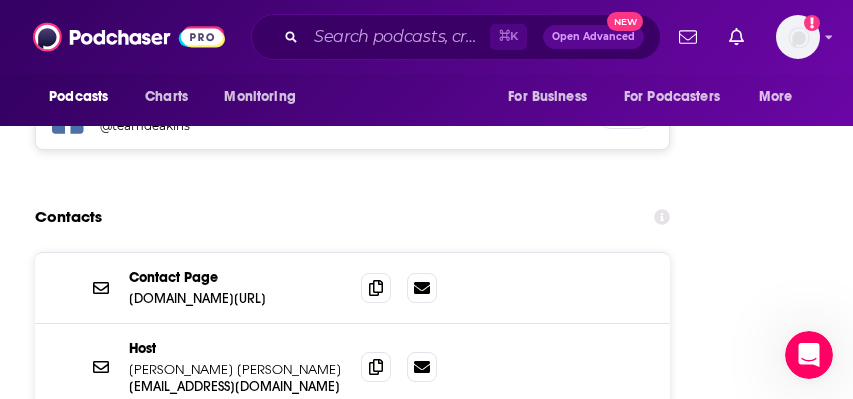 scroll, scrollTop: 3319, scrollLeft: 0, axis: vertical 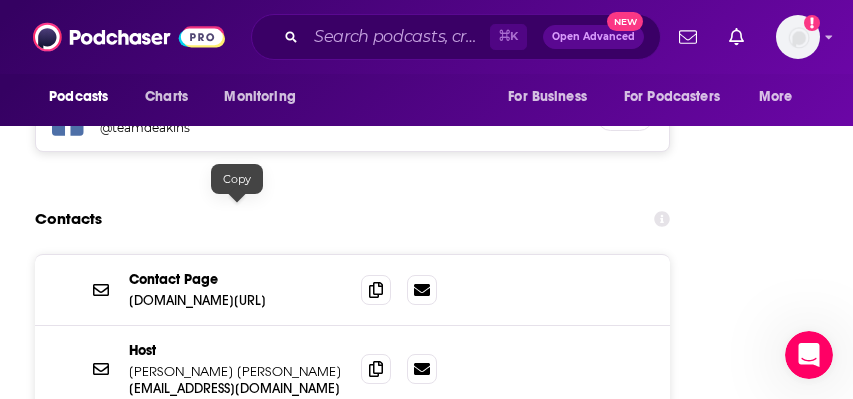 click on "rogerdeakins.com/contact" at bounding box center (237, 300) 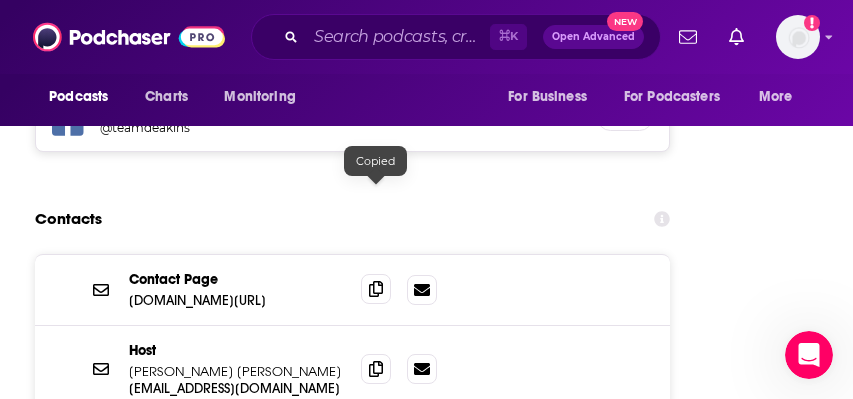 click 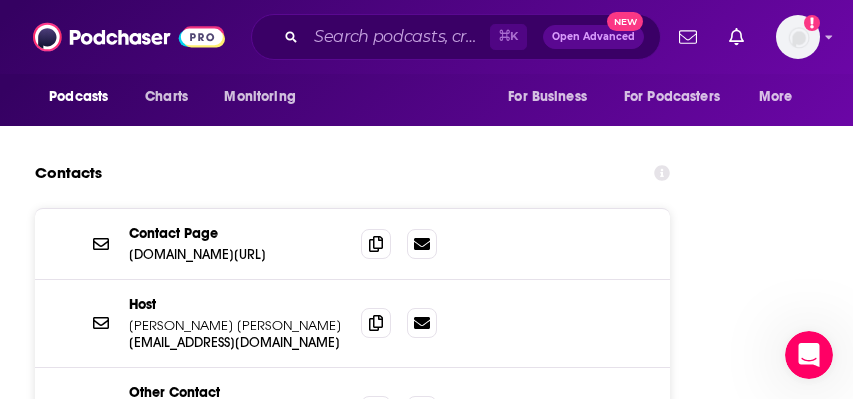 scroll, scrollTop: 3358, scrollLeft: 0, axis: vertical 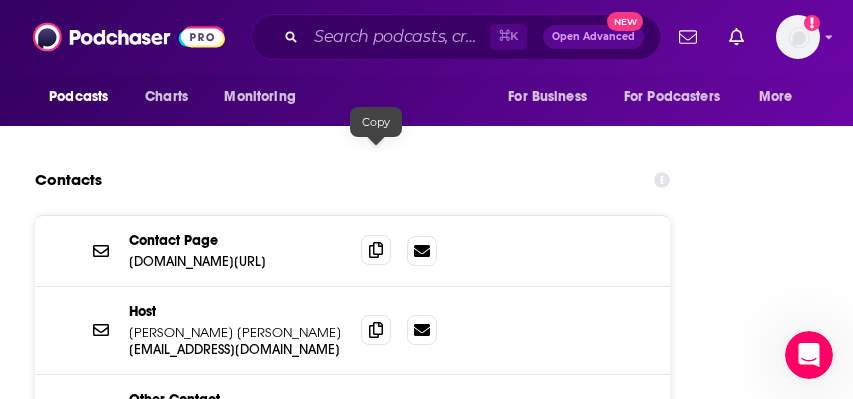 click 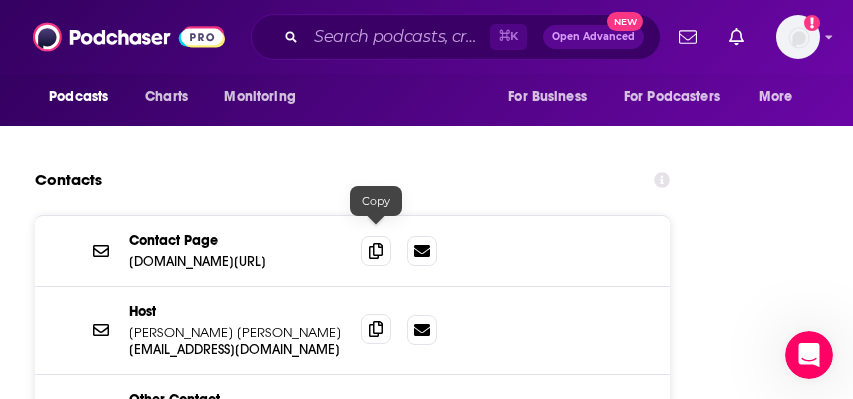 click 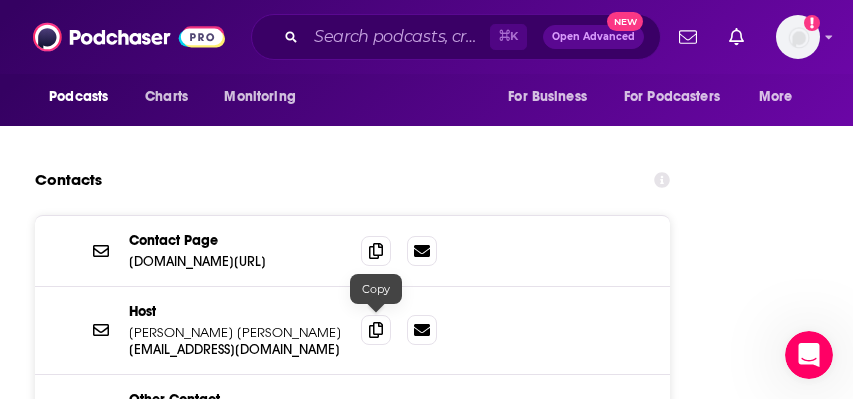 click 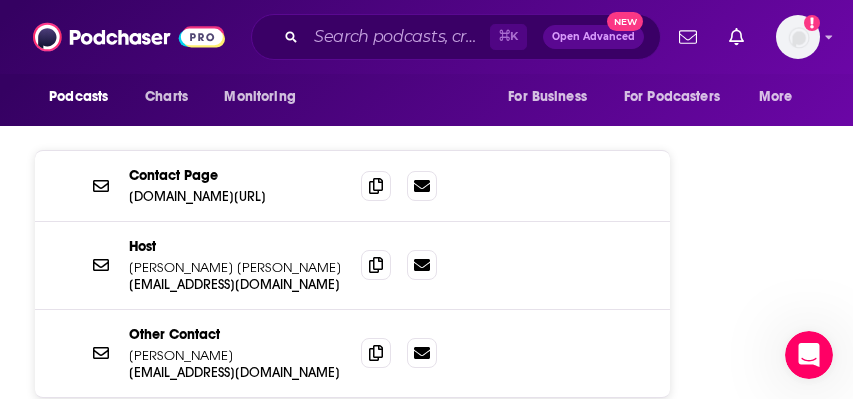 scroll, scrollTop: 3435, scrollLeft: 0, axis: vertical 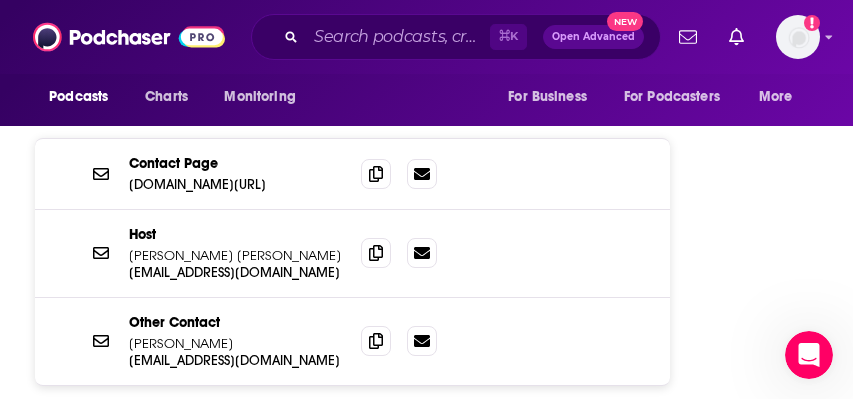 click on "⌘  K Open Advanced New" at bounding box center [456, 37] 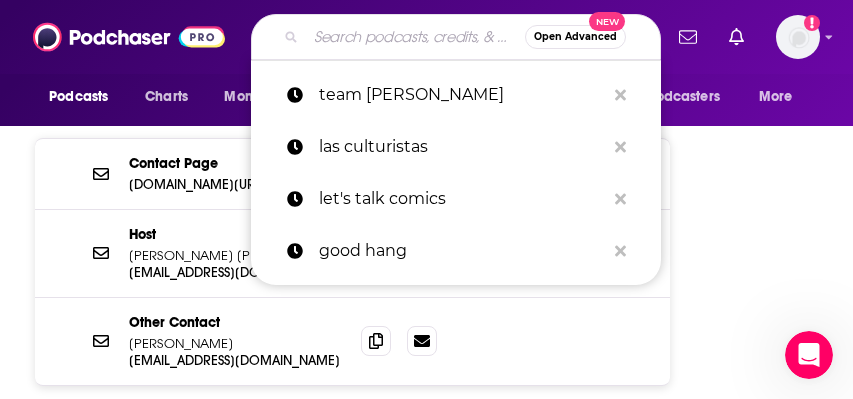 click at bounding box center (415, 37) 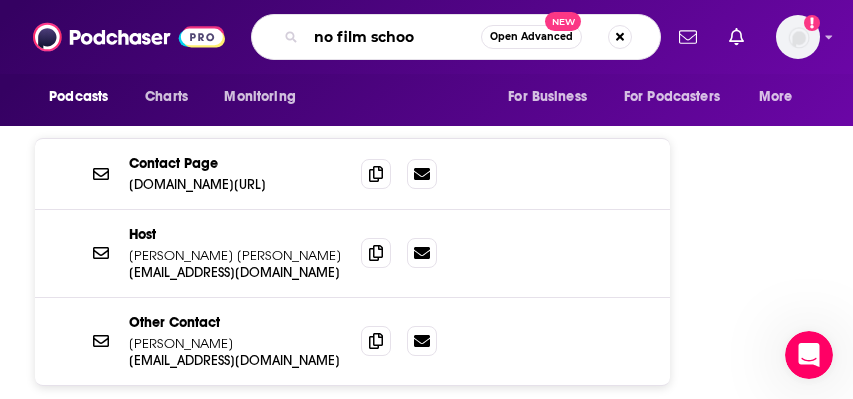type on "no film school" 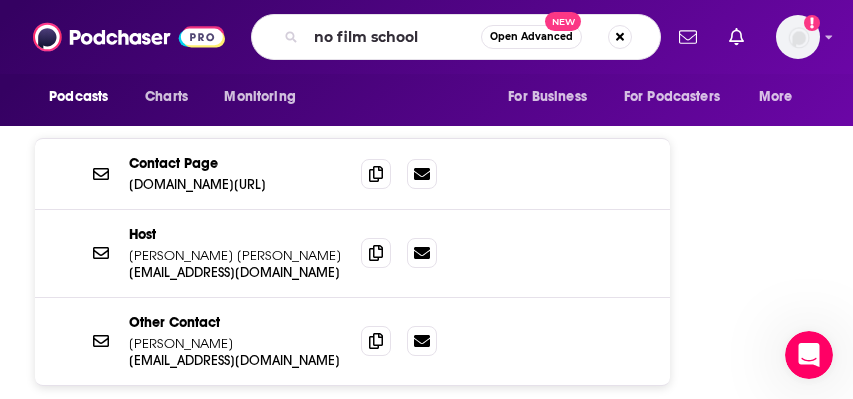 scroll, scrollTop: 0, scrollLeft: 0, axis: both 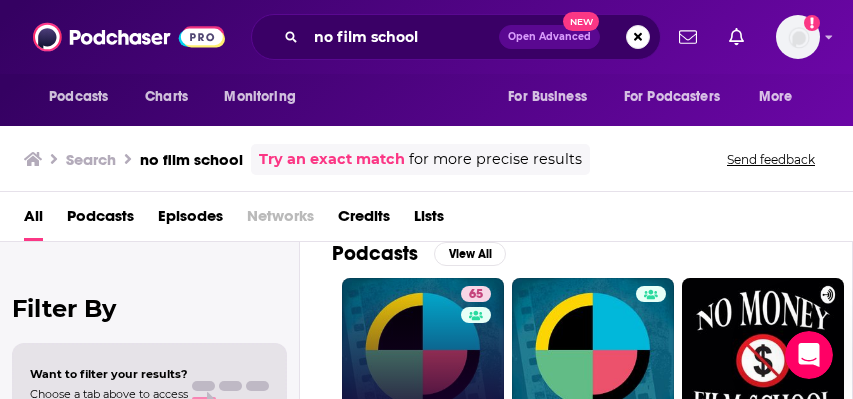 click on "65 The No Film School Podcast" at bounding box center (423, 359) 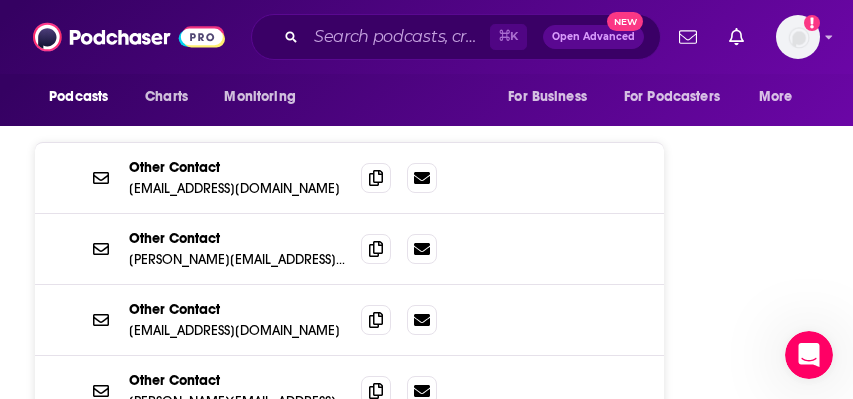 scroll, scrollTop: 3491, scrollLeft: 0, axis: vertical 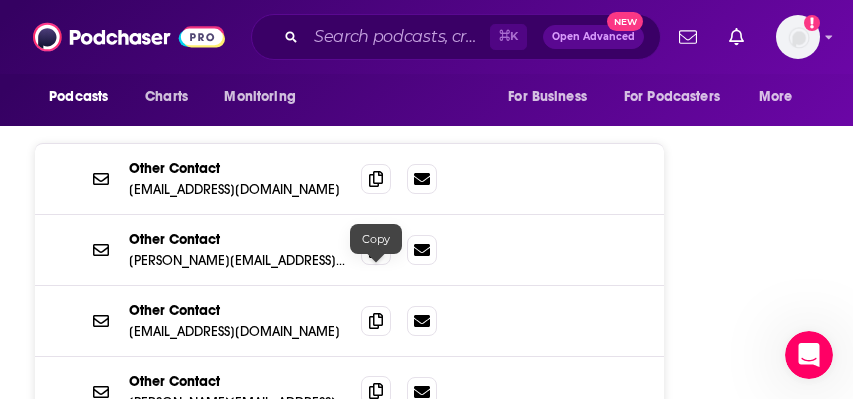 click 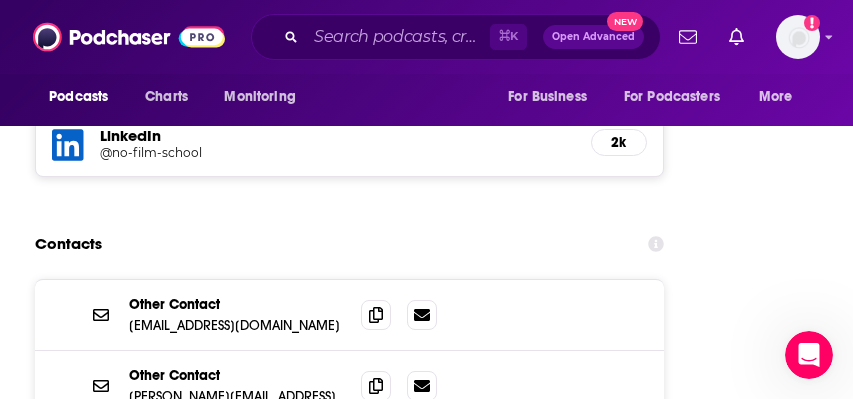 scroll, scrollTop: 3384, scrollLeft: 0, axis: vertical 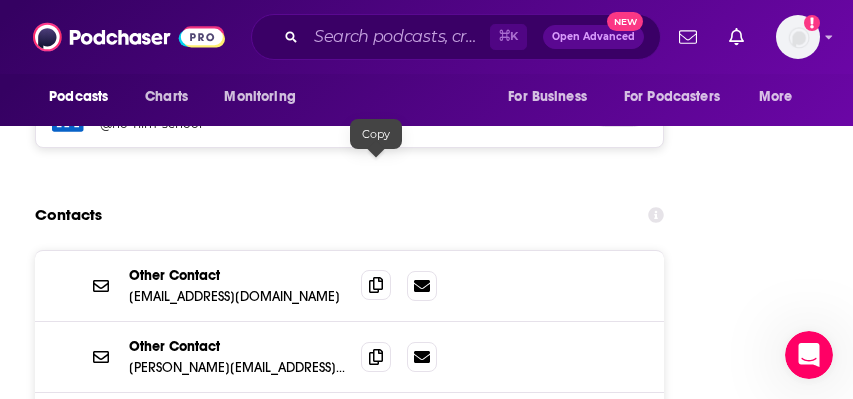 click 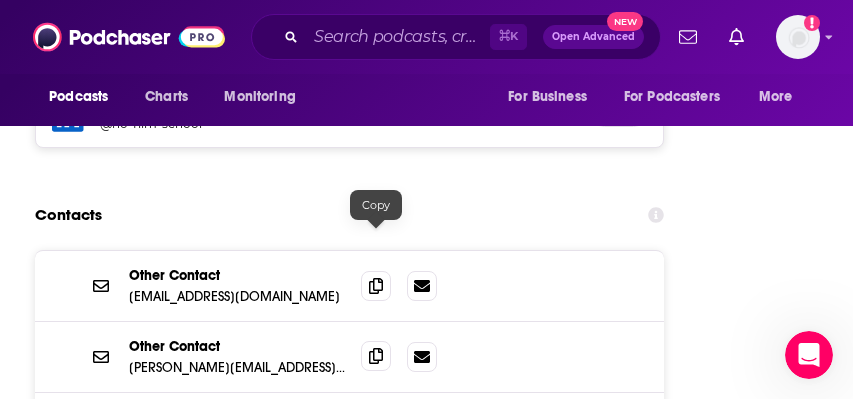 click 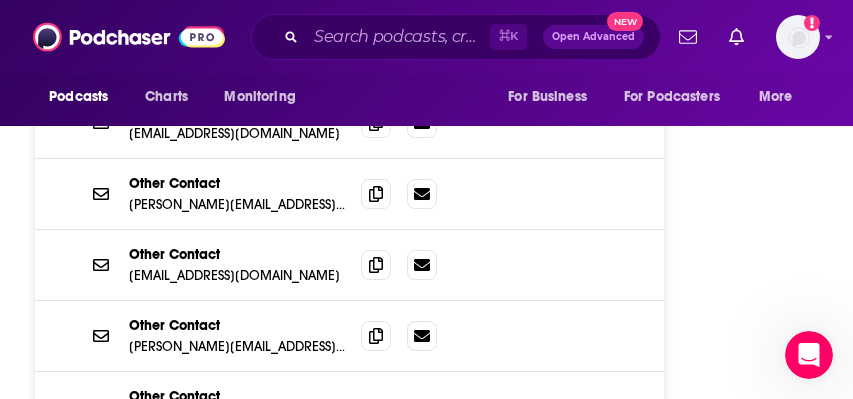 scroll, scrollTop: 3551, scrollLeft: 0, axis: vertical 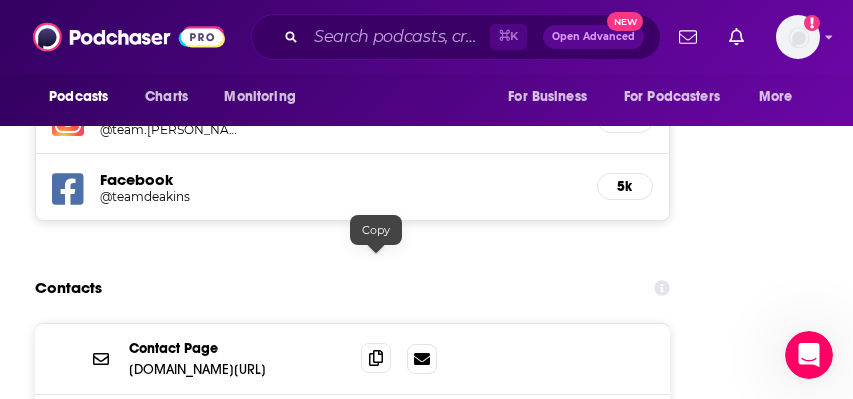 click 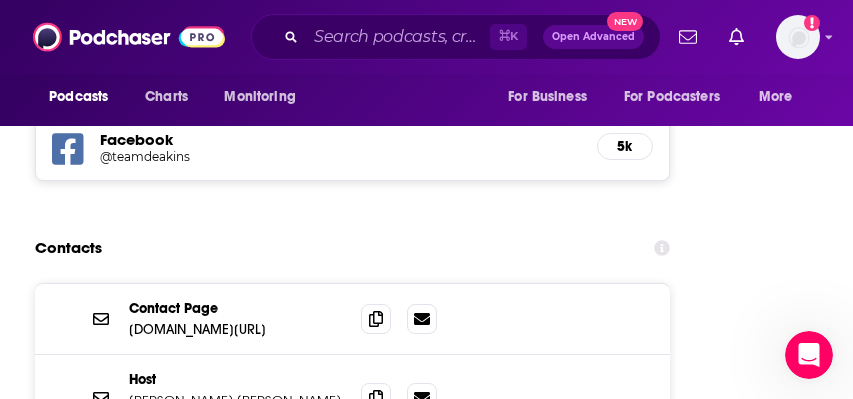 scroll, scrollTop: 3294, scrollLeft: 0, axis: vertical 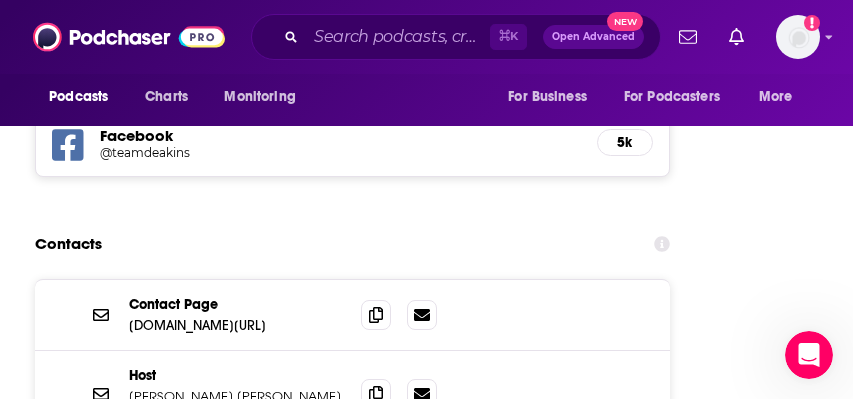 click on "Follow Rate Play Apps List Bookmark Share Tell Me Why Contact This Podcast Export One-Sheet Get this podcast via API My Notes Your concierge team Ask a question or make a request. Send a message Share This Podcast Recommendation sent https://www.podchaser.com/podcasts/team-deakins-1174115 Copy Link Followers 16 +14 Hosted by Use code: 'podchaser' for rest of Jul + Aug FREE! Official Website rogerdeakins.com RSS Feed teamdeakins.libsyn.com Facebook https://www.facebook.com/teamdeakins X/Twitter twitter.com/deakinsarchives Instagram instagram.com/team.deakins YouTube https://www.youtube.com/@teamdeakinsReal Claim This Podcast Do you host or manage this podcast? Claim and edit this page to your liking. Refresh Feed Are we missing an episode or update? Use this to check the RSS feed immediately. Seeing Double? Report this page as a duplicate." at bounding box center (832, 1863) 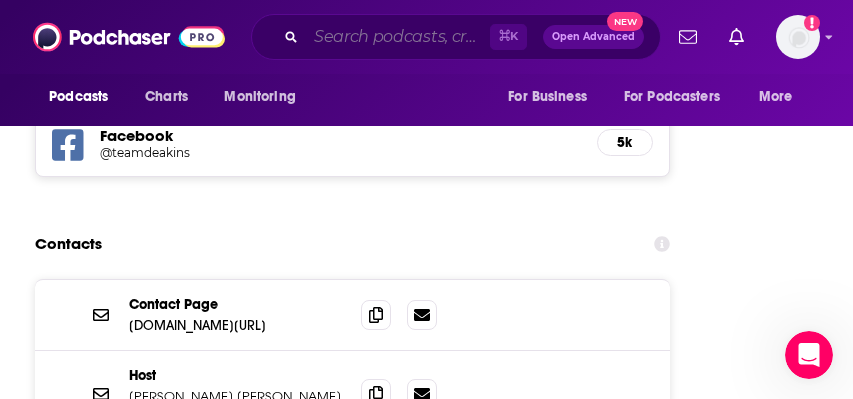 click at bounding box center [398, 37] 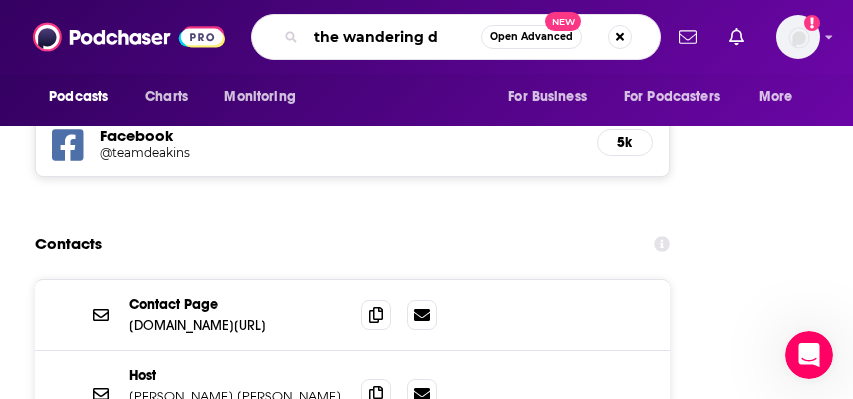 type on "the wandering dp" 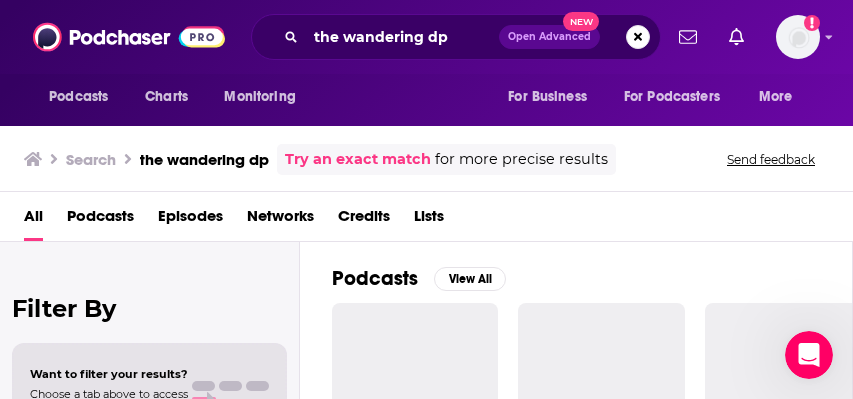 scroll, scrollTop: 0, scrollLeft: 0, axis: both 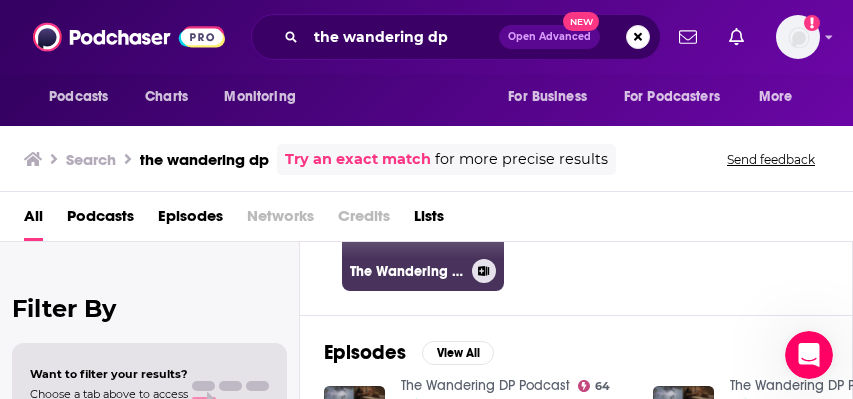 click on "The Wandering DP Podcast" at bounding box center (407, 271) 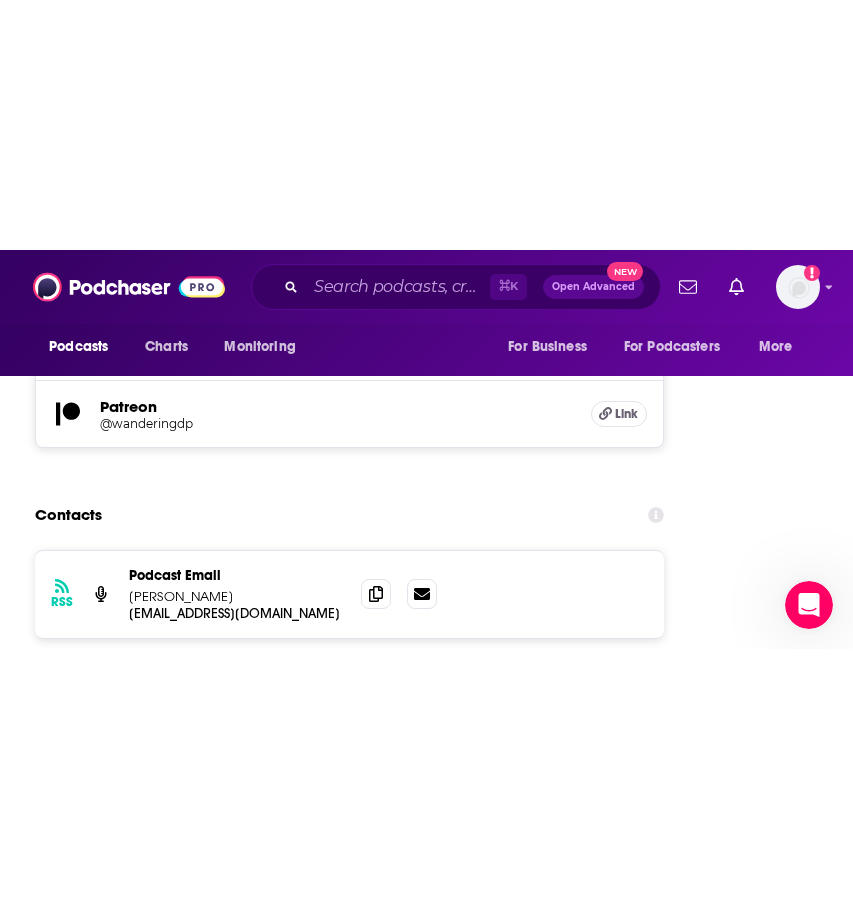 scroll, scrollTop: 3326, scrollLeft: 0, axis: vertical 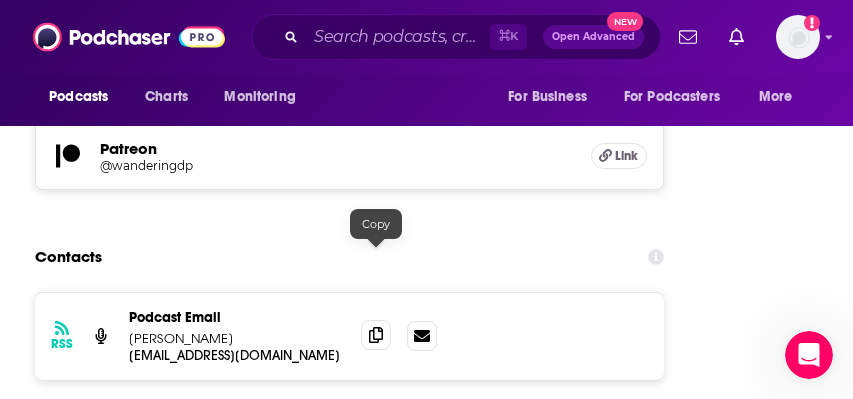 click at bounding box center [376, 335] 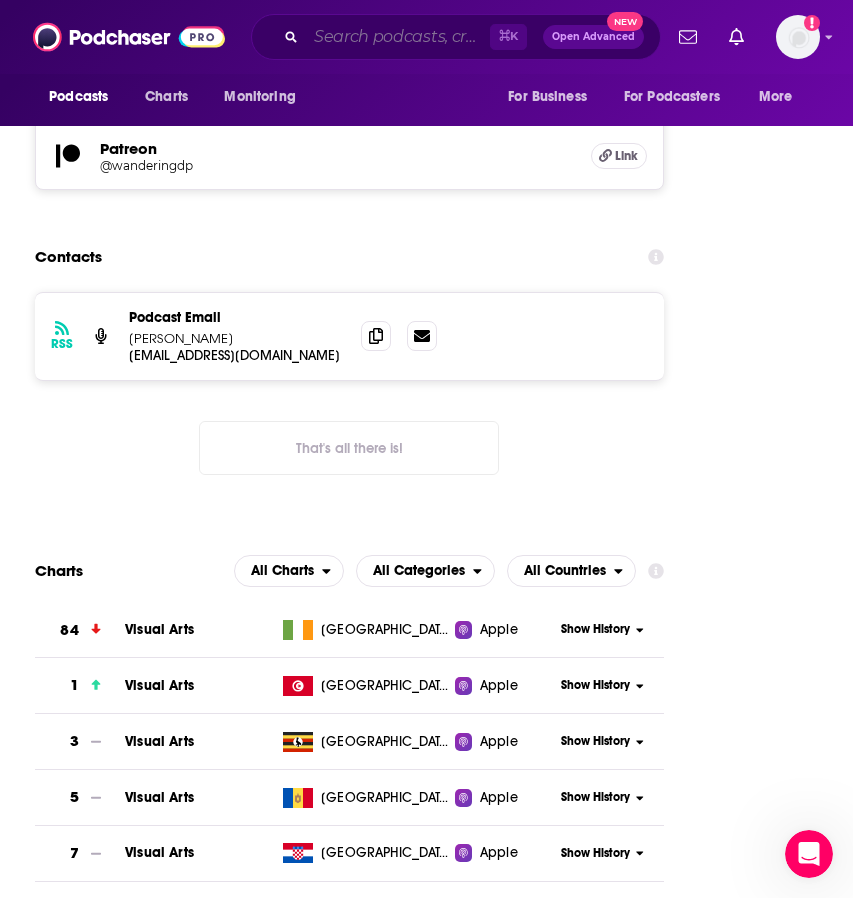 click at bounding box center (398, 37) 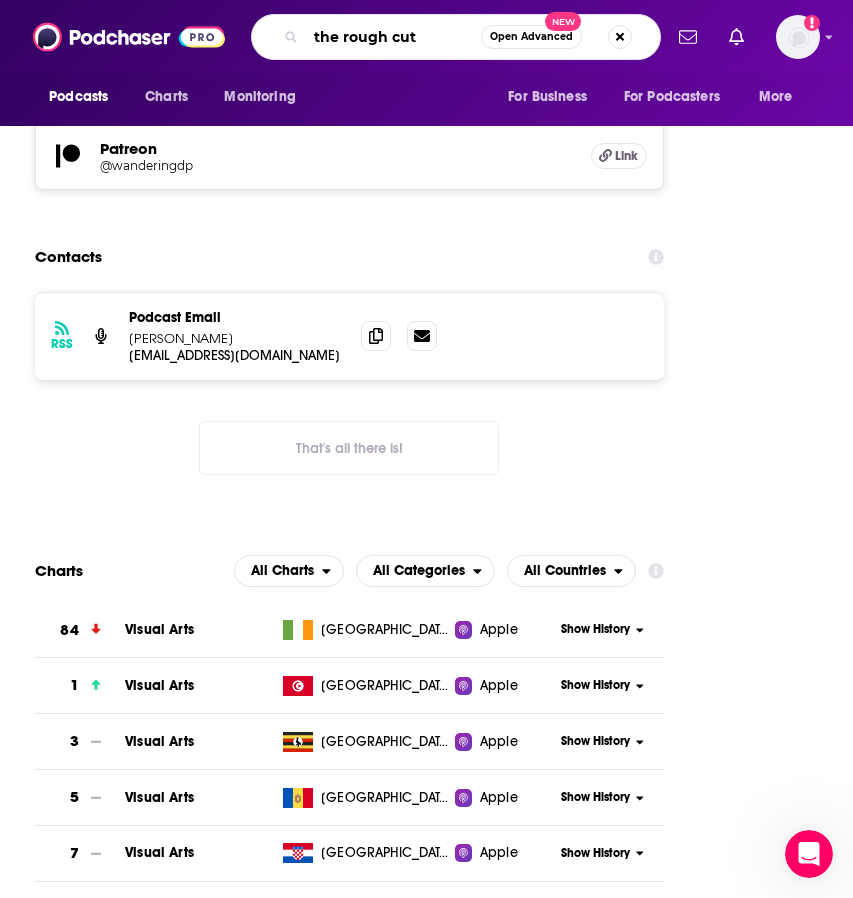 type on "the rough cut" 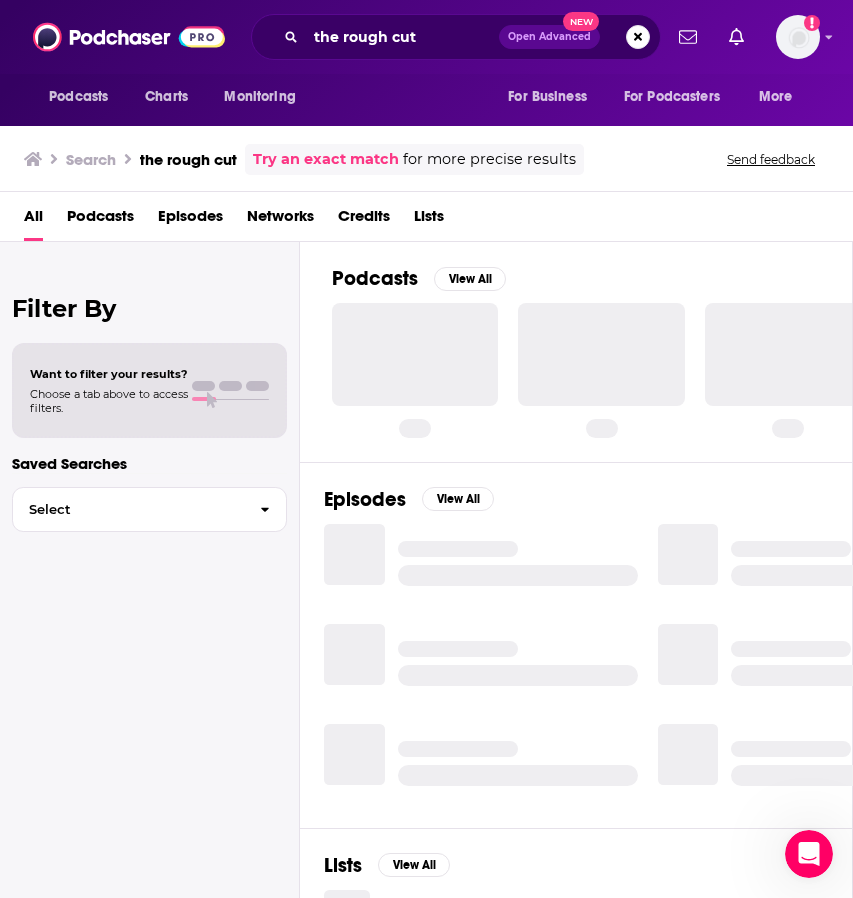 scroll, scrollTop: 0, scrollLeft: 0, axis: both 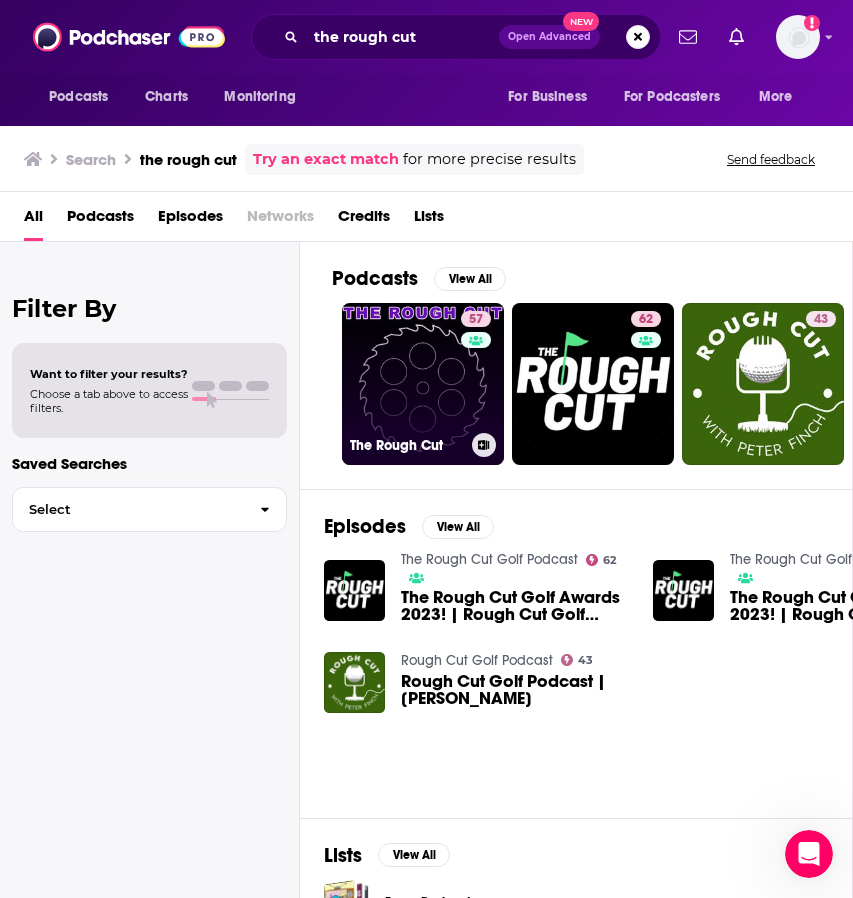 click on "57 The Rough Cut" at bounding box center (423, 384) 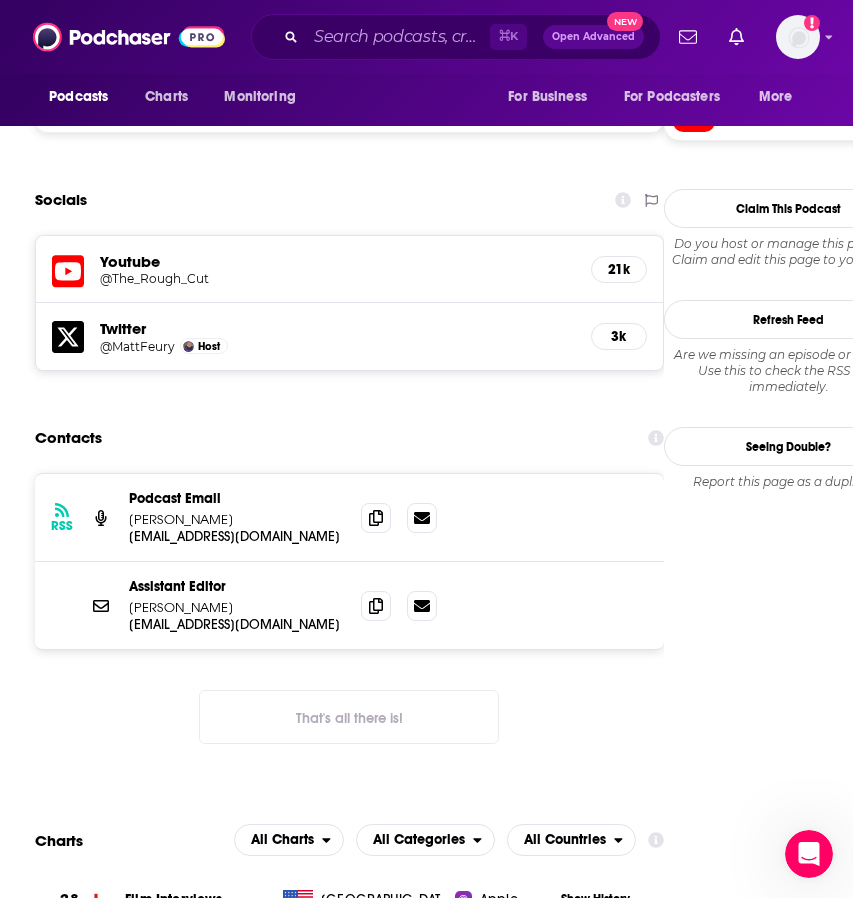 scroll, scrollTop: 1920, scrollLeft: 0, axis: vertical 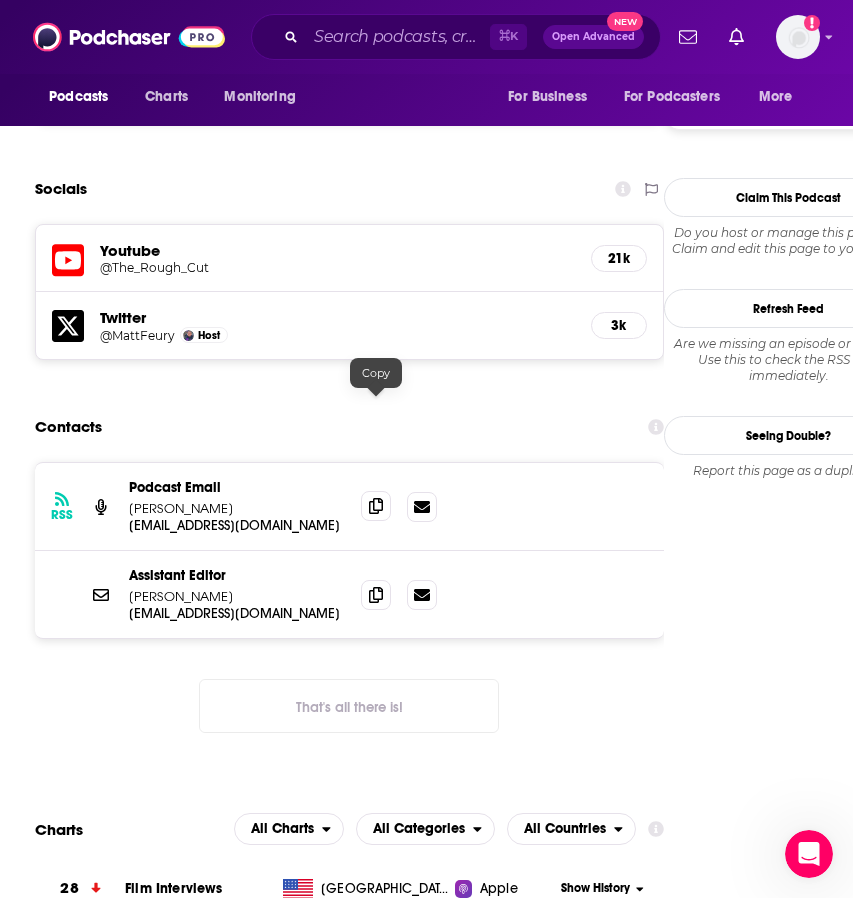 click 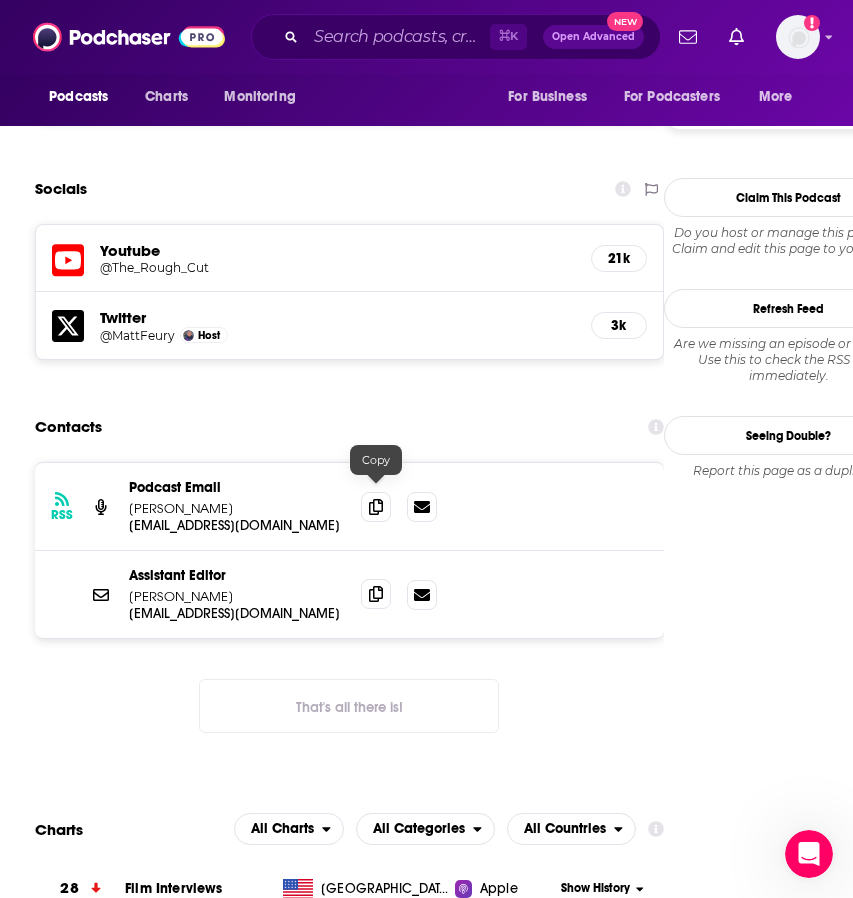 click 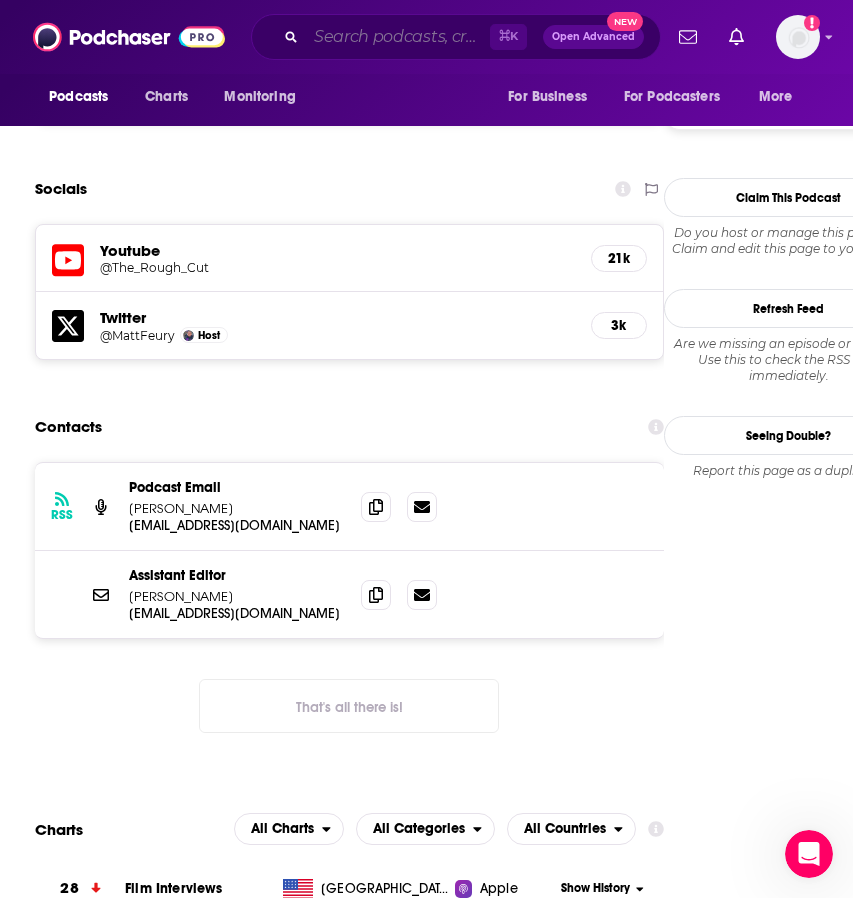 click at bounding box center (398, 37) 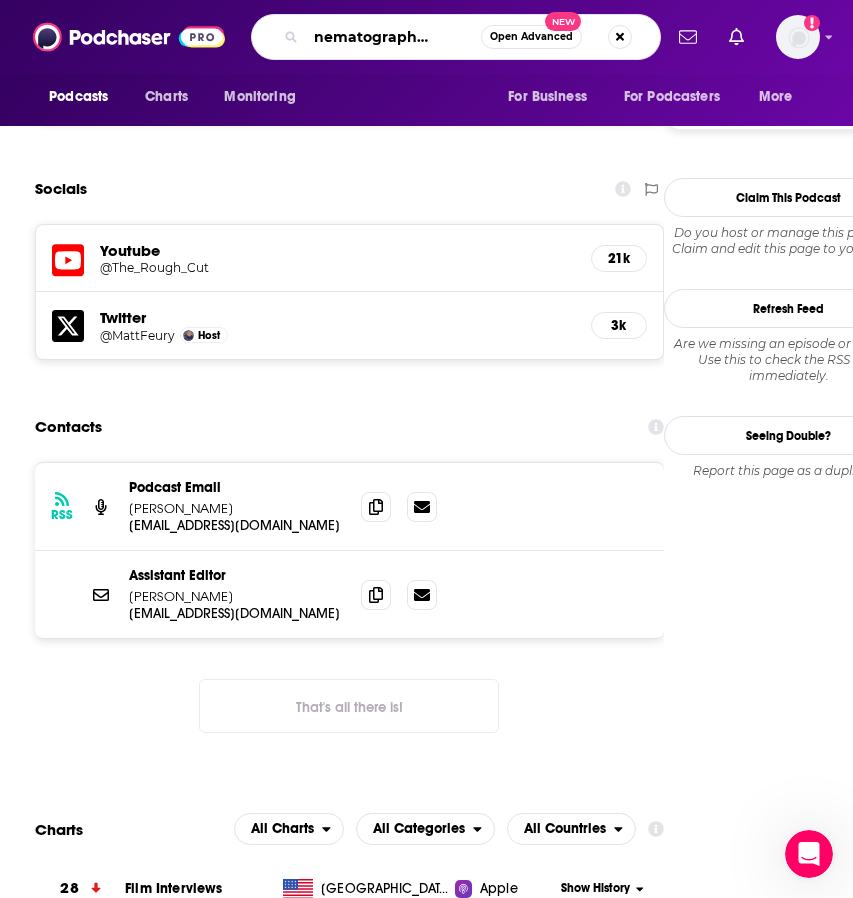 scroll, scrollTop: 0, scrollLeft: 54, axis: horizontal 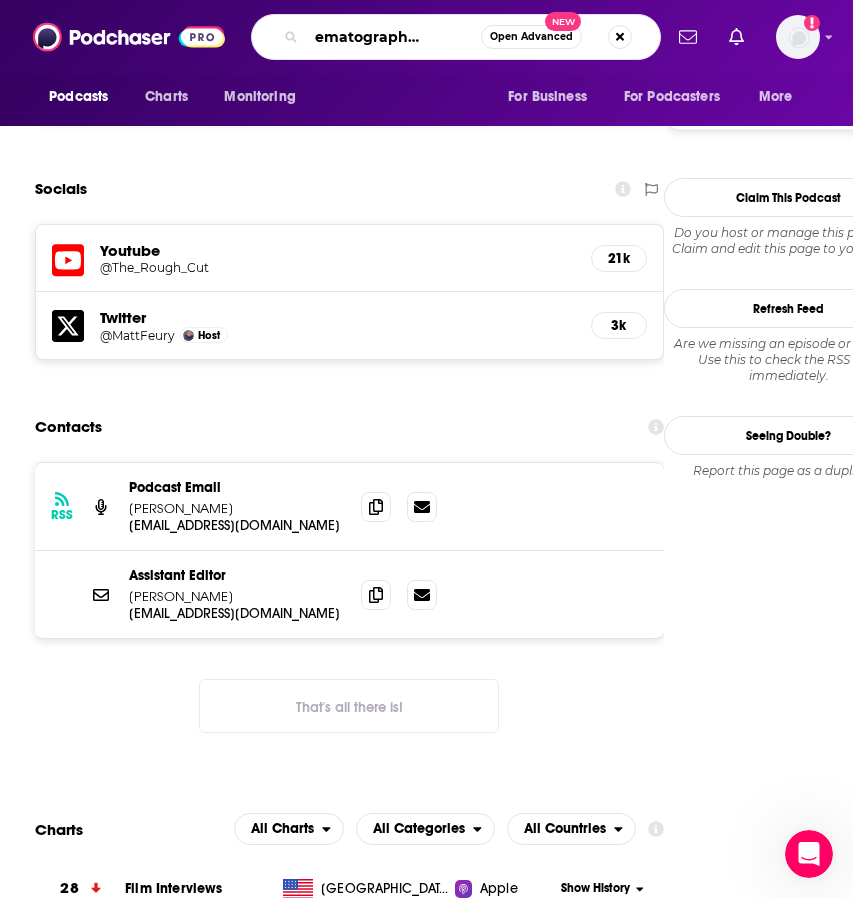 type on "the cinematography podcasr" 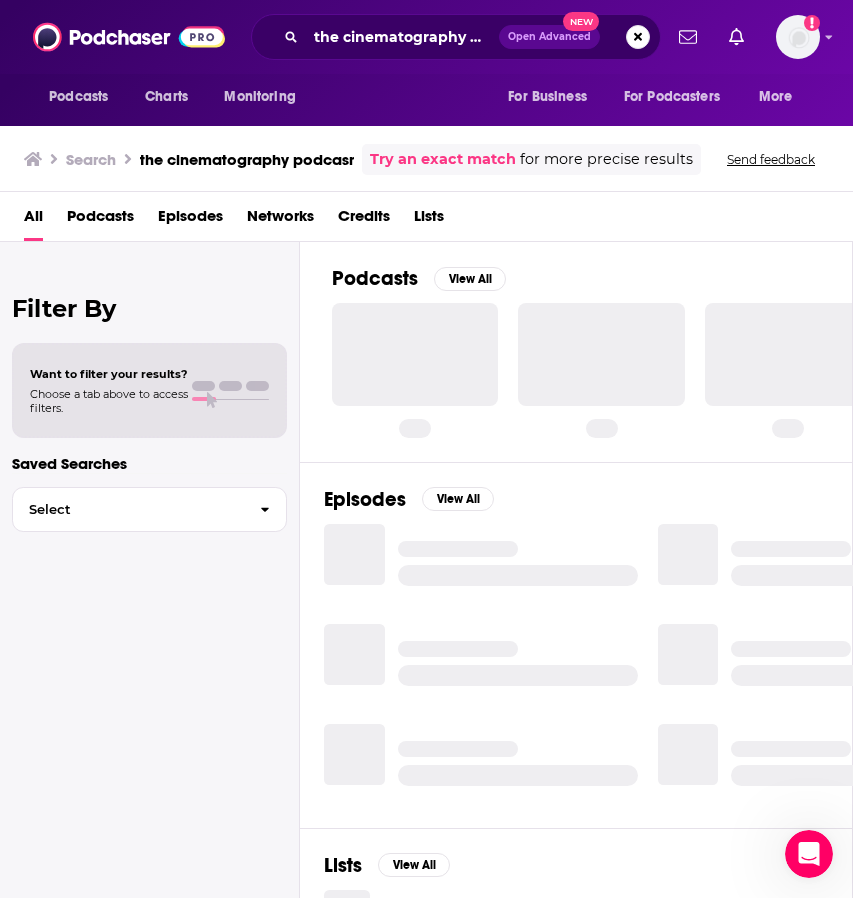 scroll, scrollTop: 0, scrollLeft: 0, axis: both 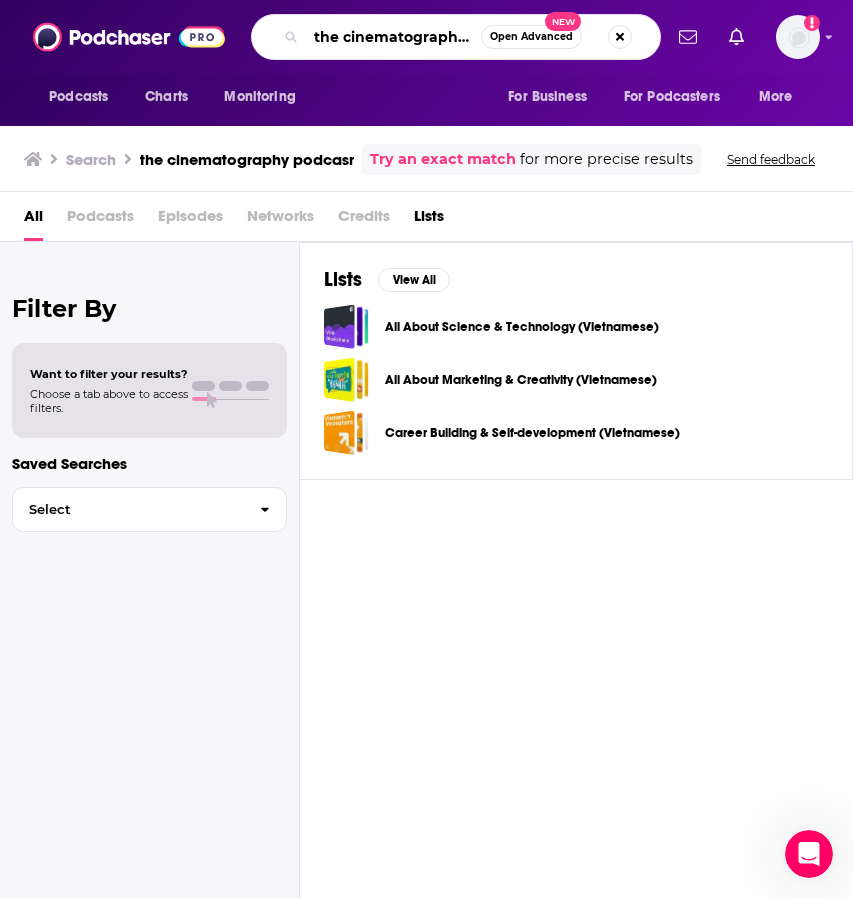click on "the cinematography podcasr" at bounding box center [393, 37] 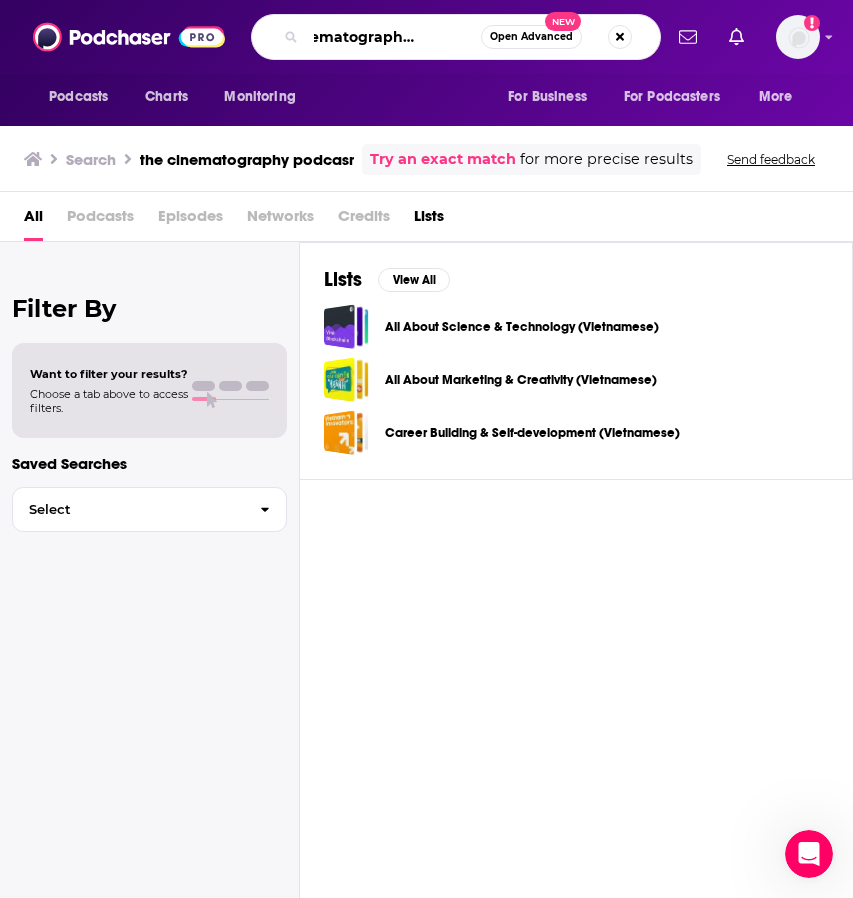 click on "the cinematography podcasr" at bounding box center (393, 37) 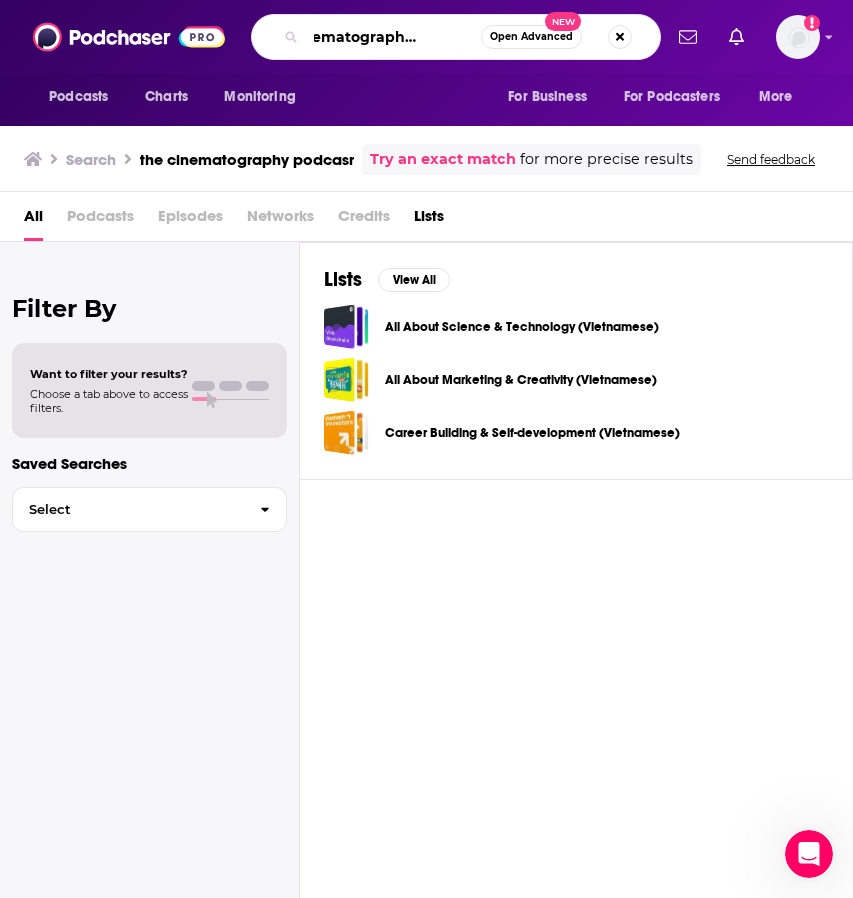 scroll, scrollTop: 0, scrollLeft: 54, axis: horizontal 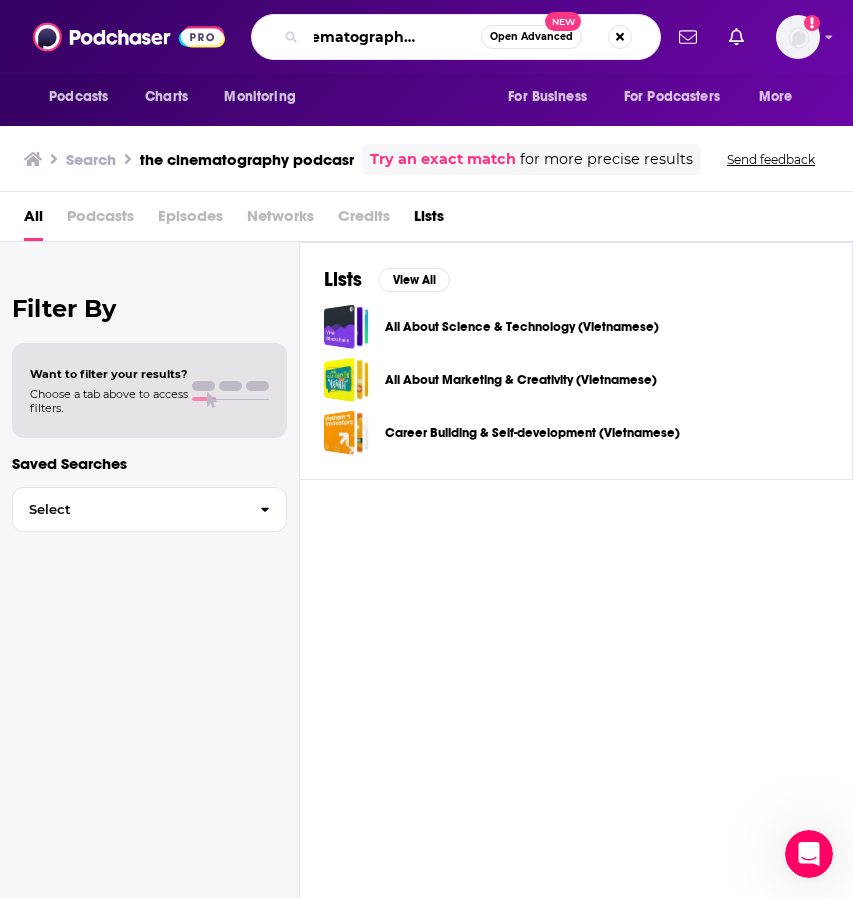 type on "the cinematography podcast" 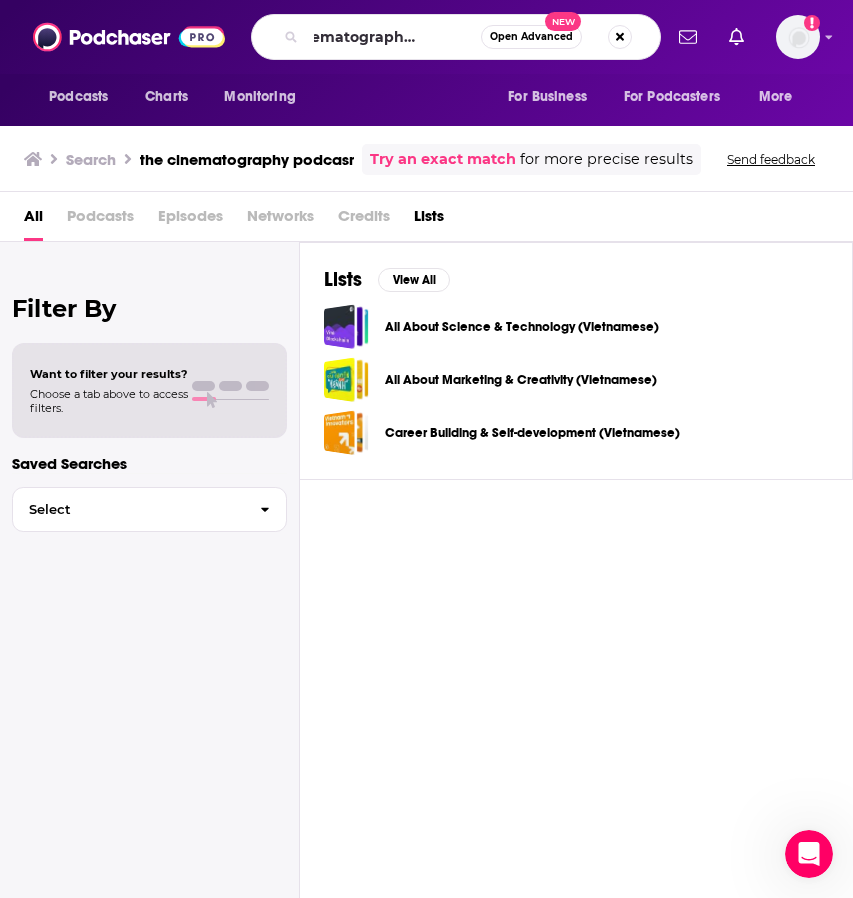 scroll, scrollTop: 0, scrollLeft: 0, axis: both 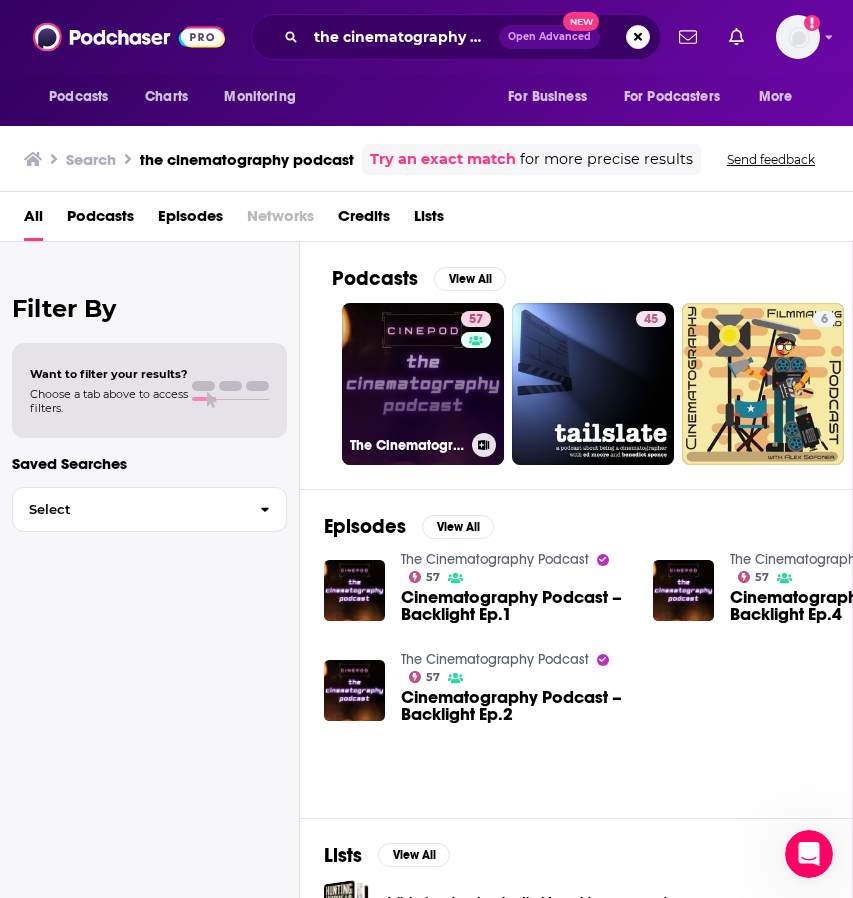 click on "57 The Cinematography Podcast" at bounding box center [423, 384] 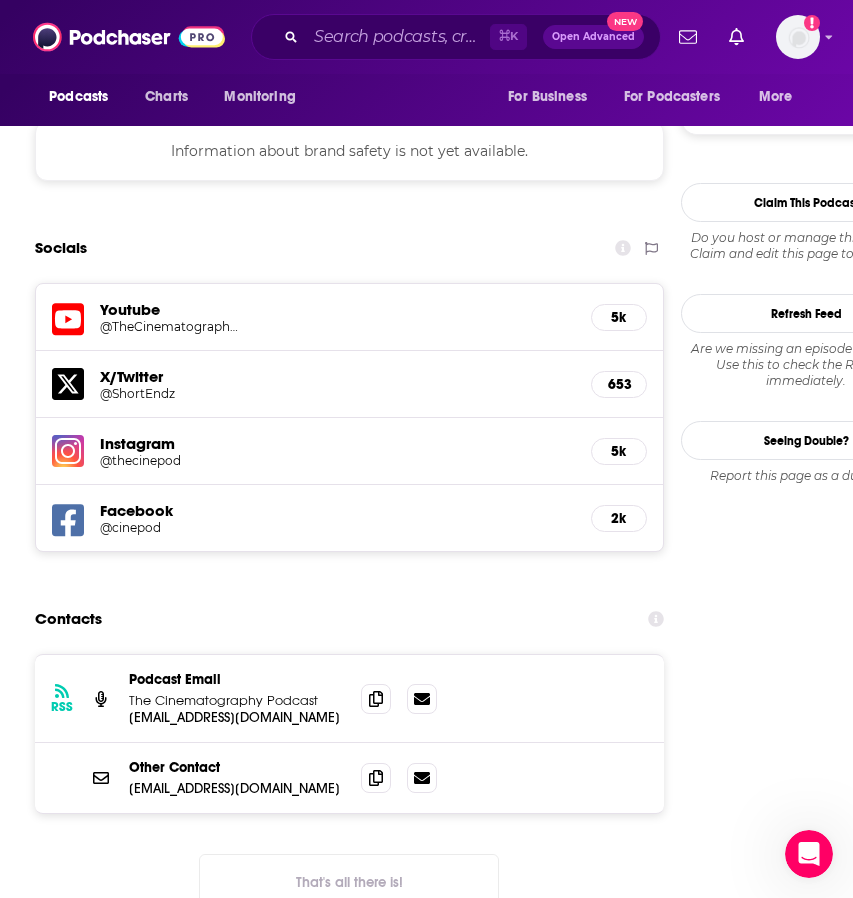 scroll, scrollTop: 1903, scrollLeft: 0, axis: vertical 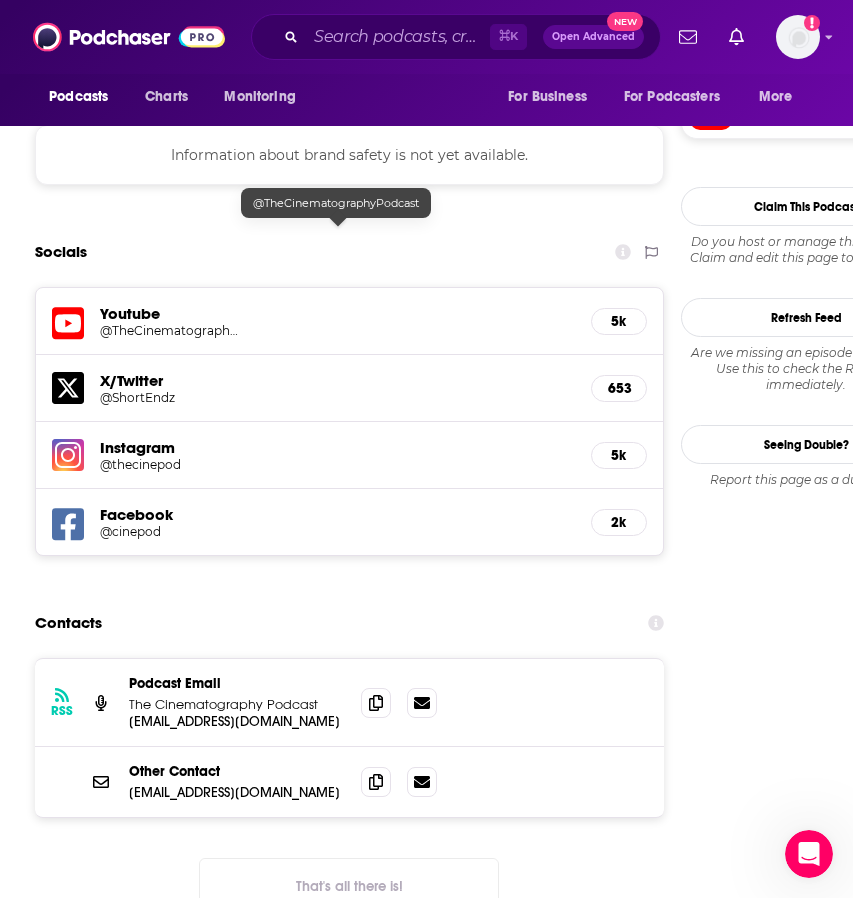 click on "Youtube" at bounding box center (337, 313) 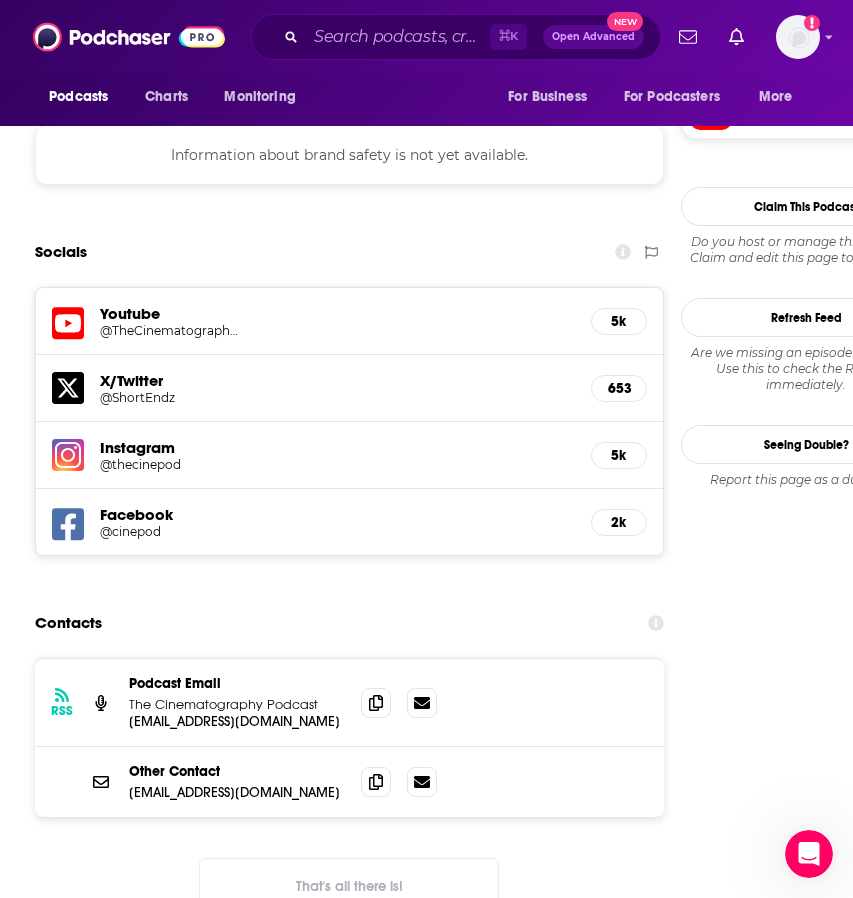 click on "Instagram" at bounding box center [337, 447] 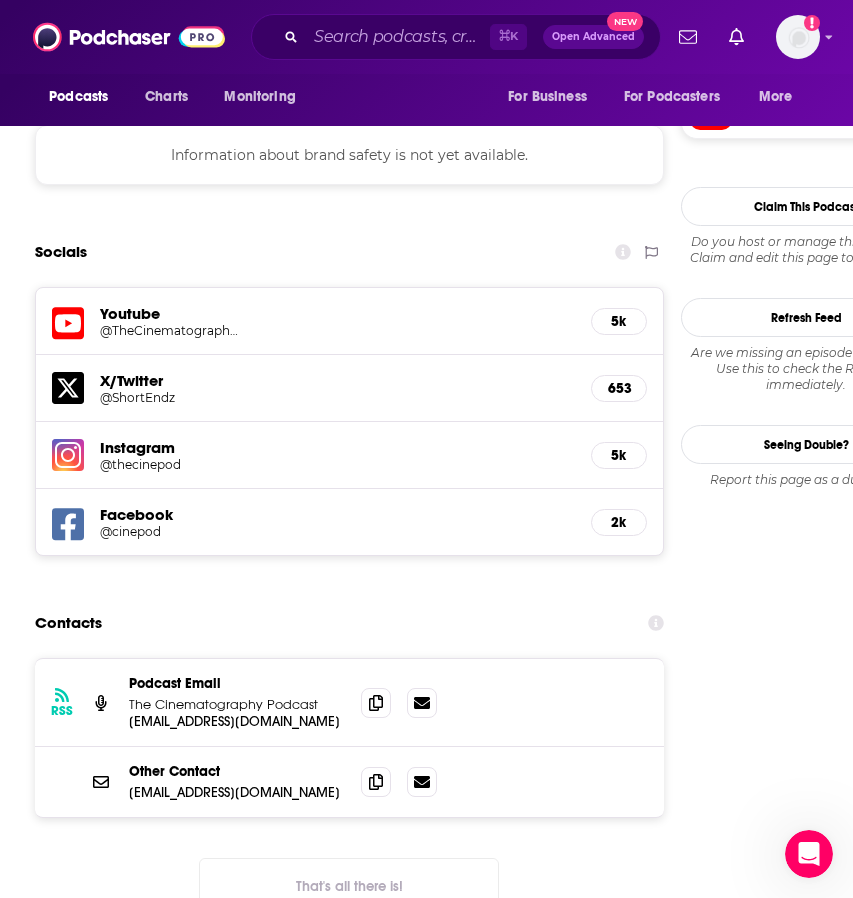 click at bounding box center [68, 455] 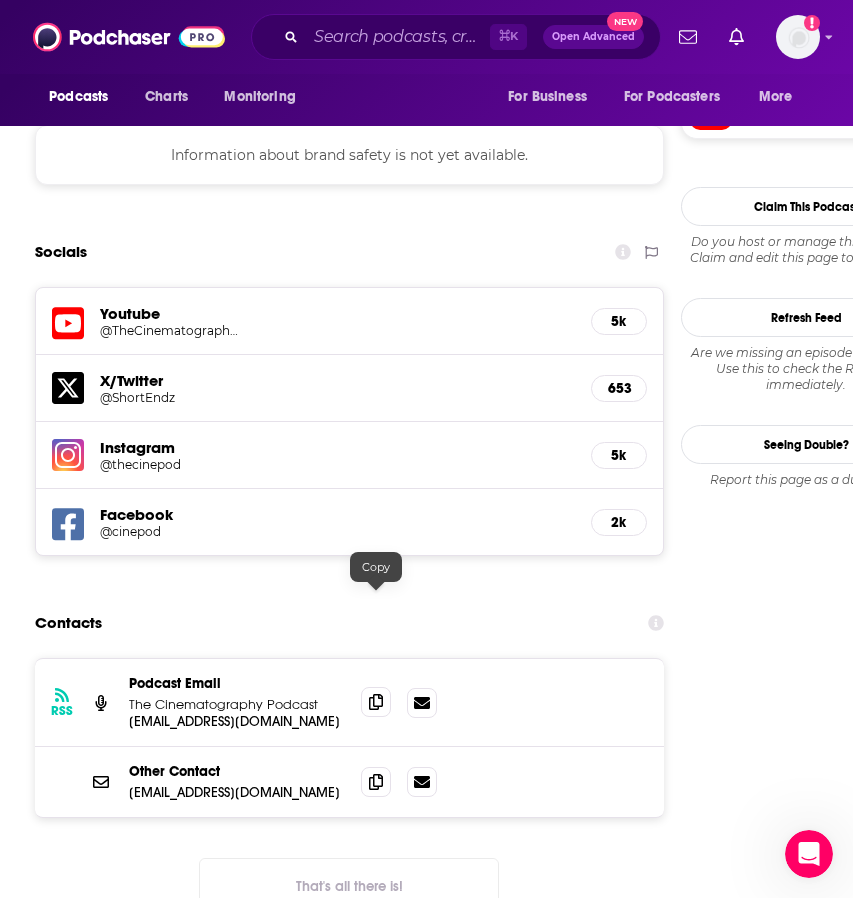 click 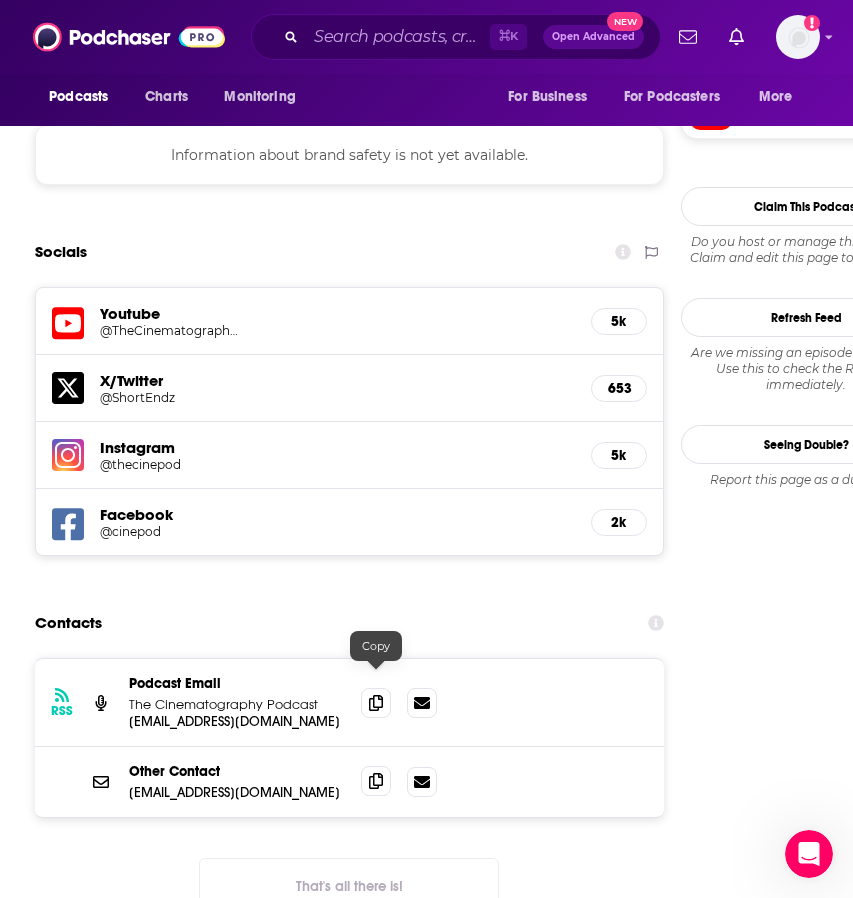 click at bounding box center (376, 781) 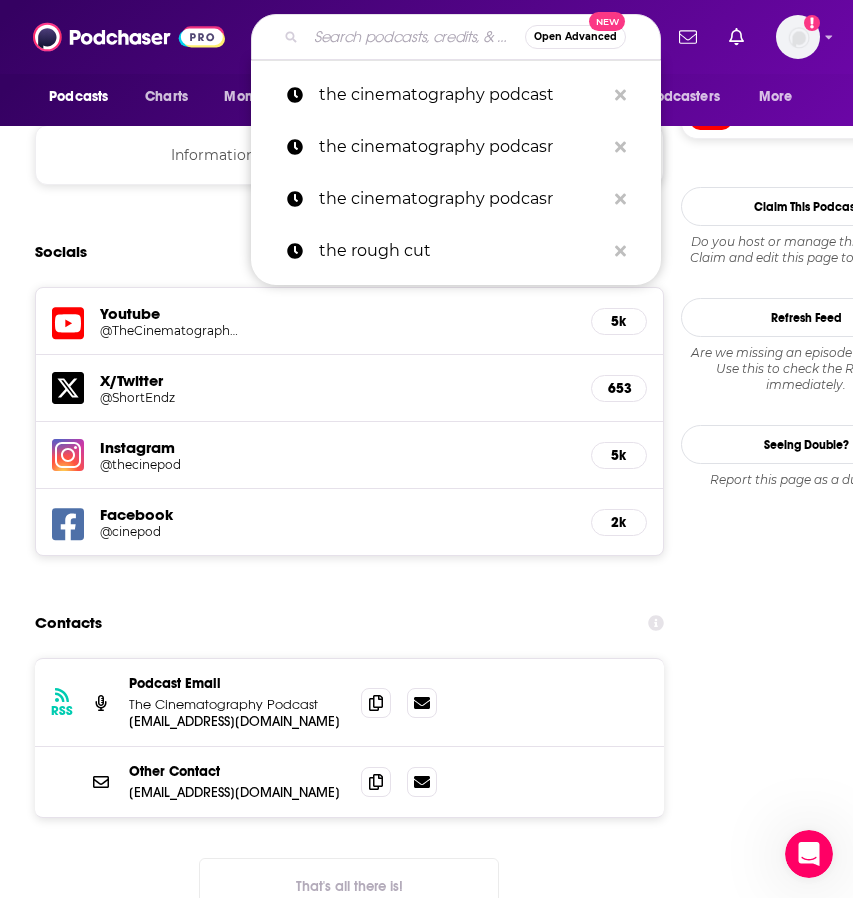 click at bounding box center [415, 37] 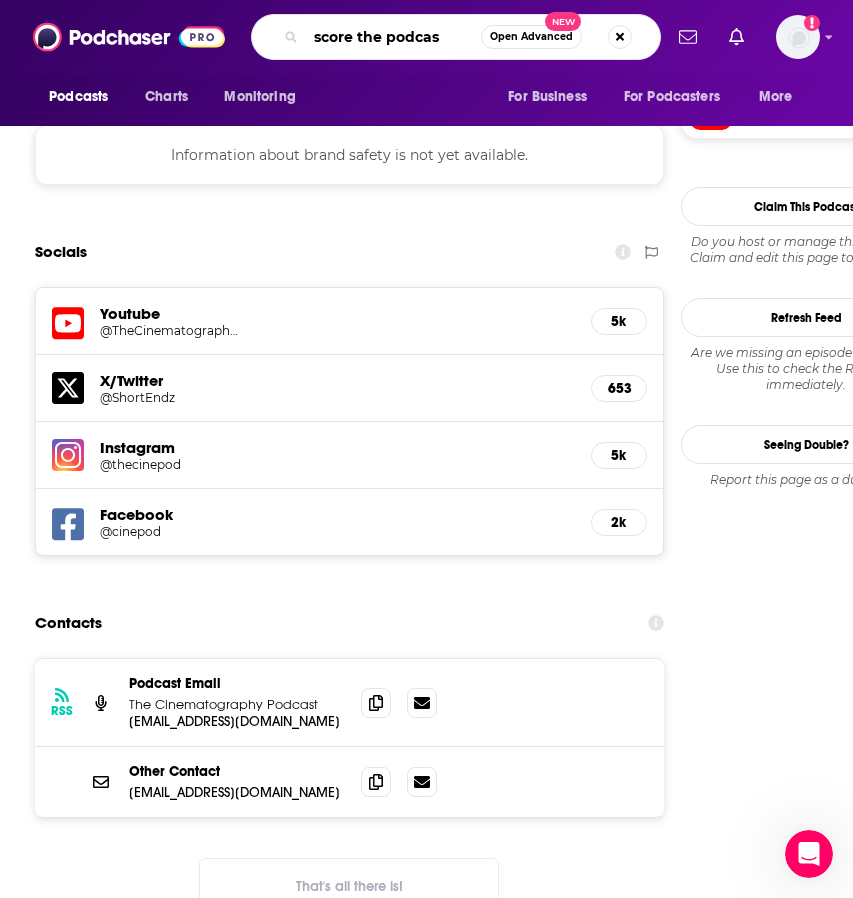 type on "score the podcasr" 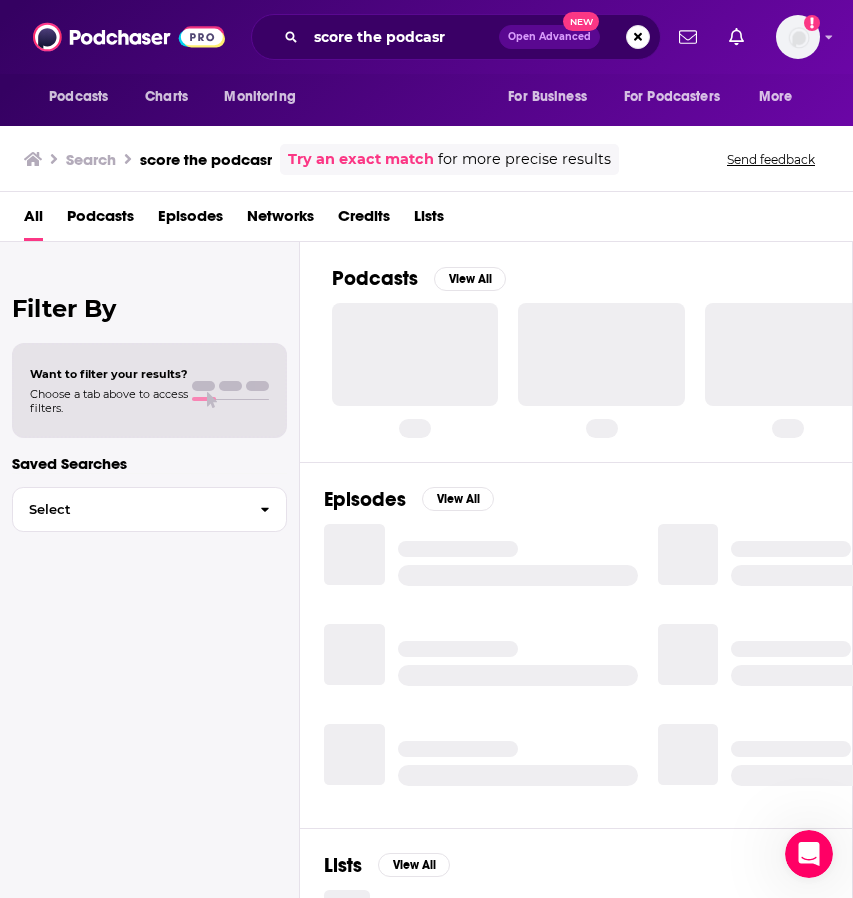 scroll, scrollTop: 0, scrollLeft: 0, axis: both 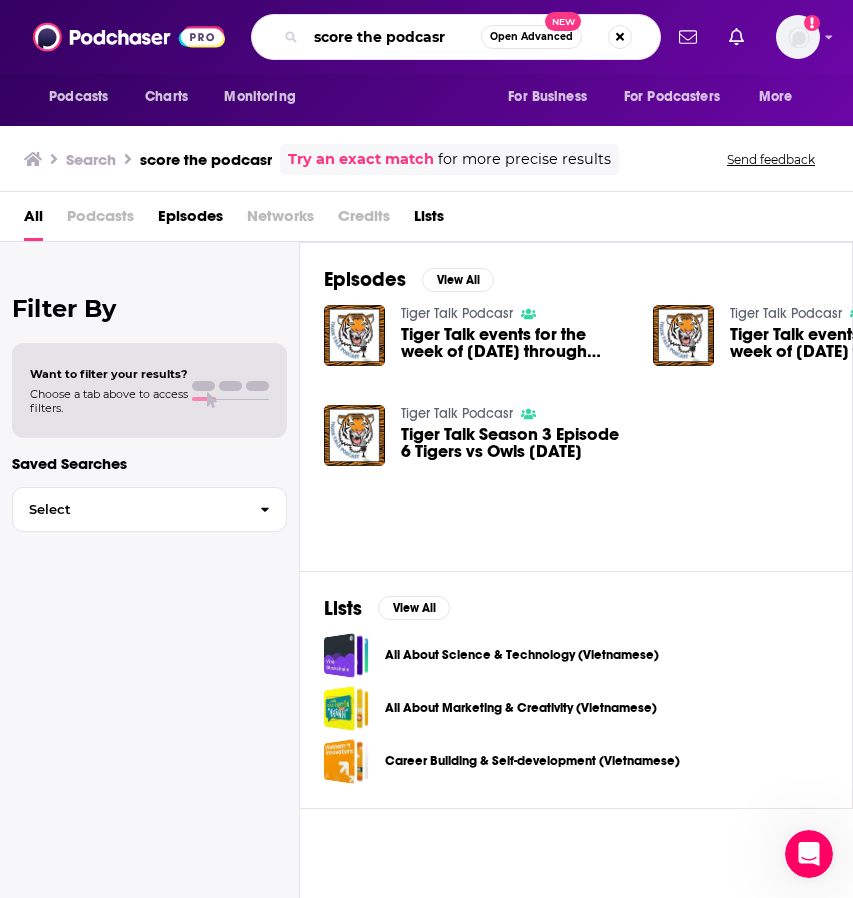 click on "score the podcasr" at bounding box center (393, 37) 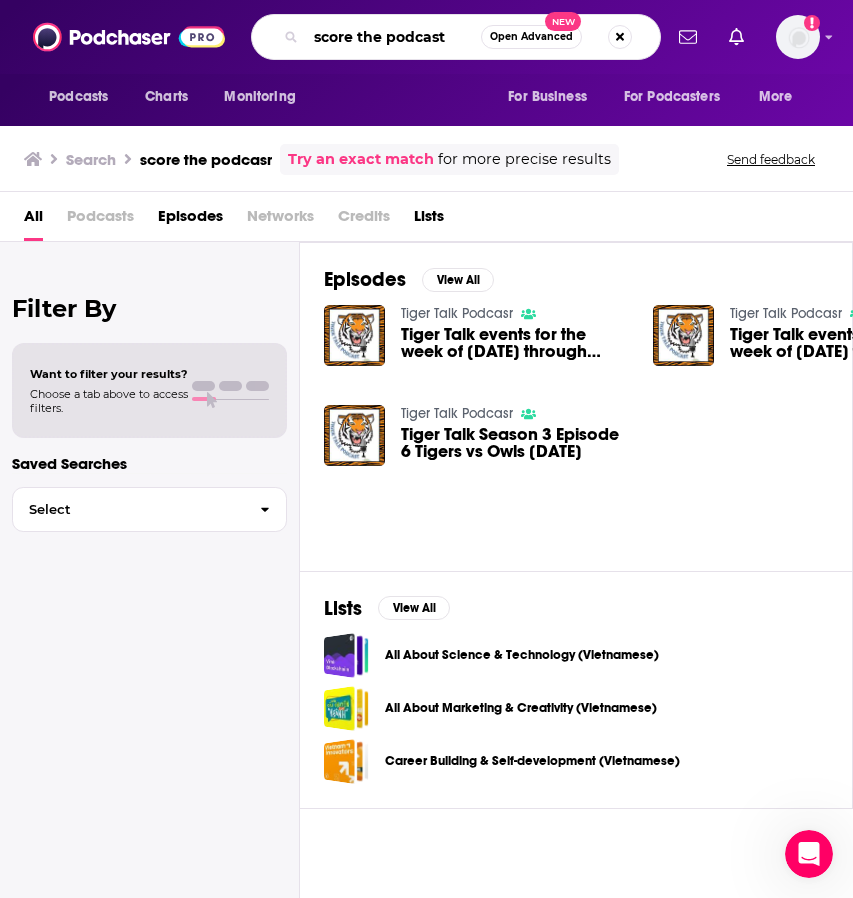 type on "score the podcast" 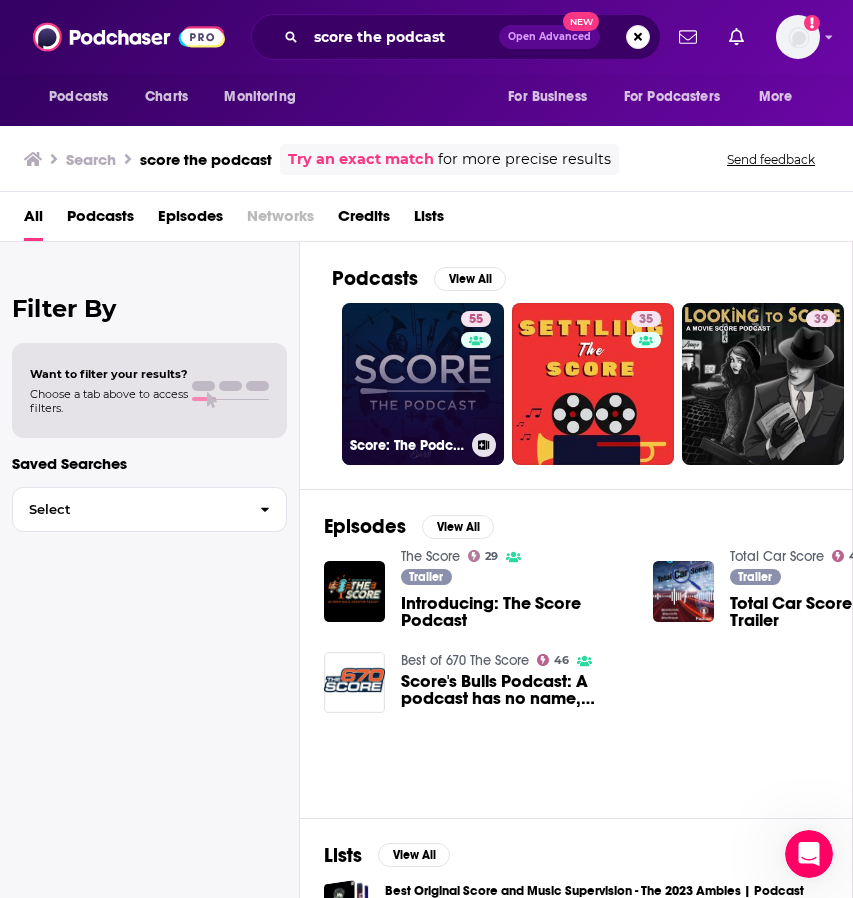 click on "55 Score: The Podcast" at bounding box center (423, 384) 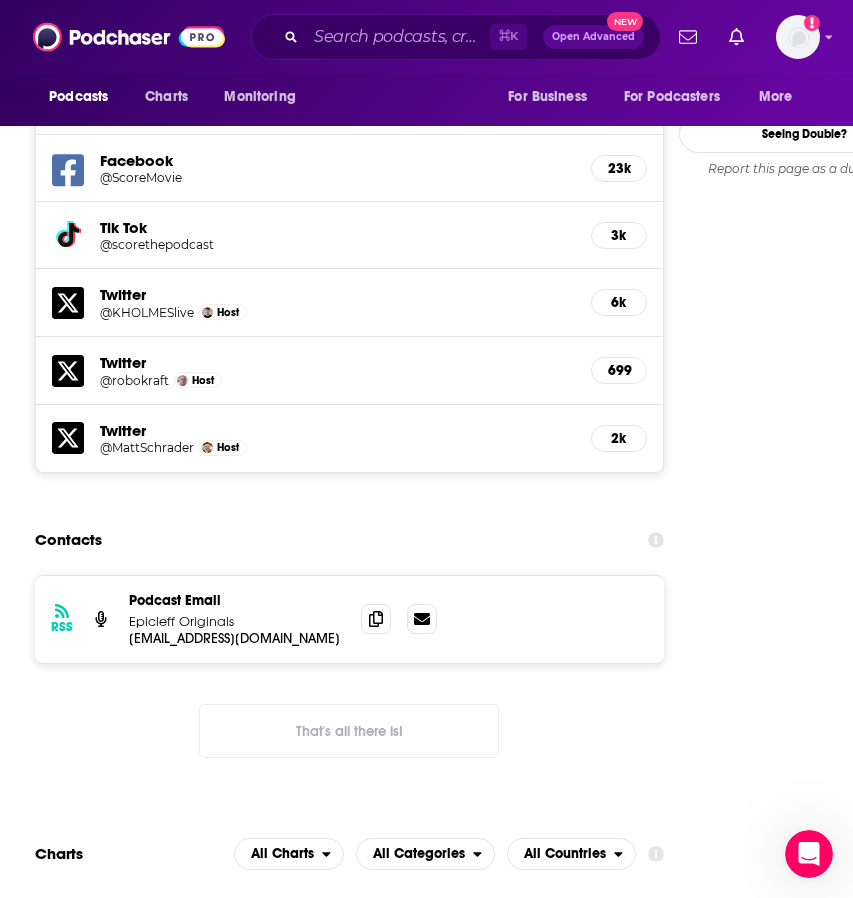 scroll, scrollTop: 2263, scrollLeft: 0, axis: vertical 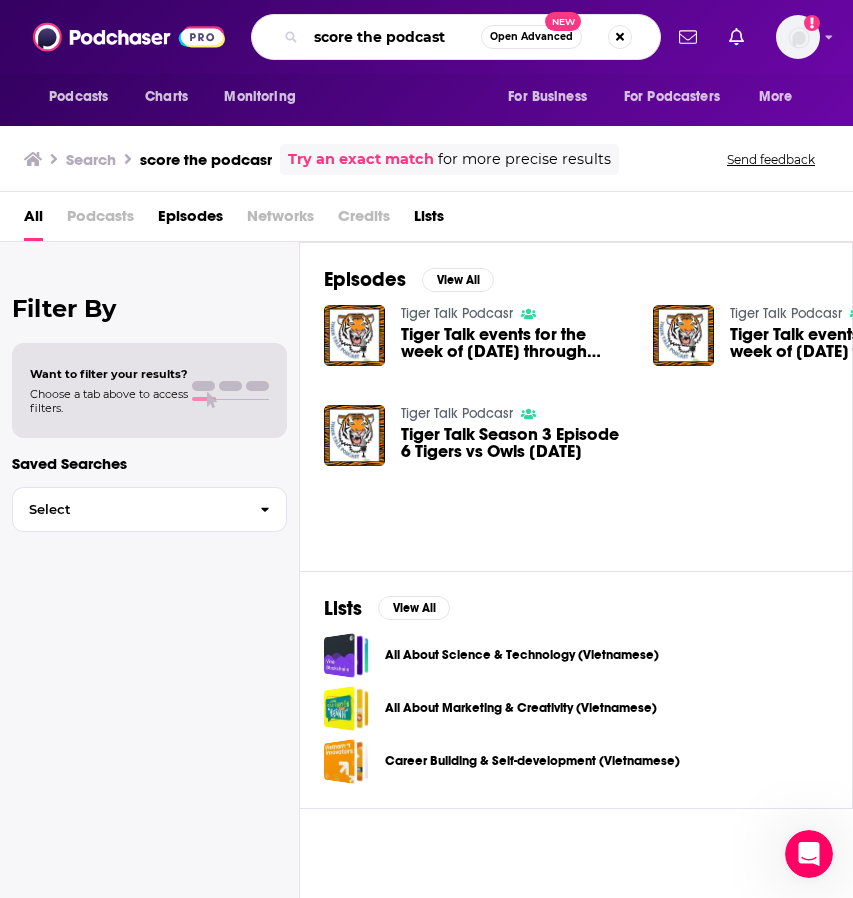 click on "score the podcast" at bounding box center [393, 37] 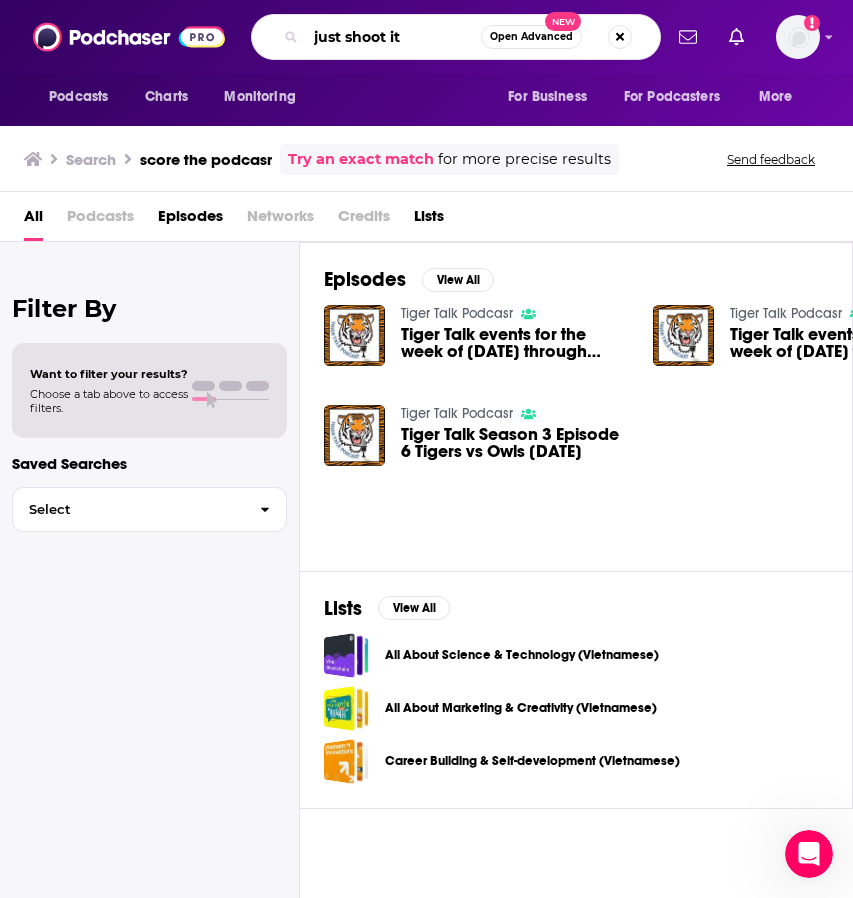 type on "just shoot it" 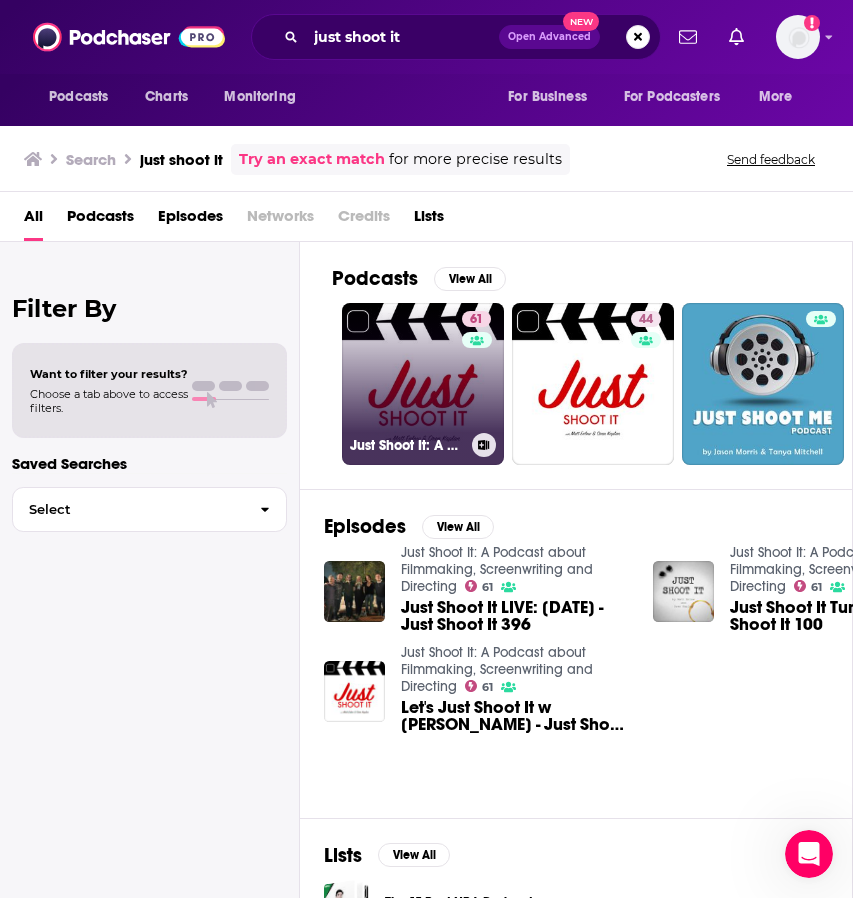 click on "61 Just Shoot It: A Podcast about Filmmaking, Screenwriting and Directing" at bounding box center [423, 384] 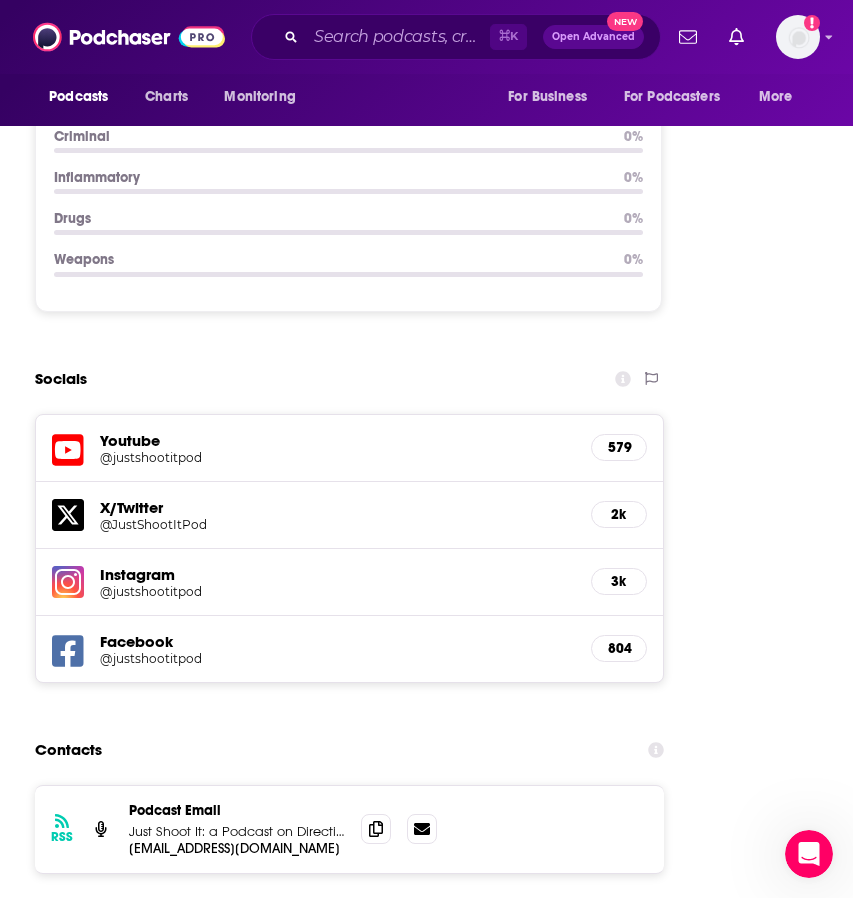 scroll, scrollTop: 2921, scrollLeft: 0, axis: vertical 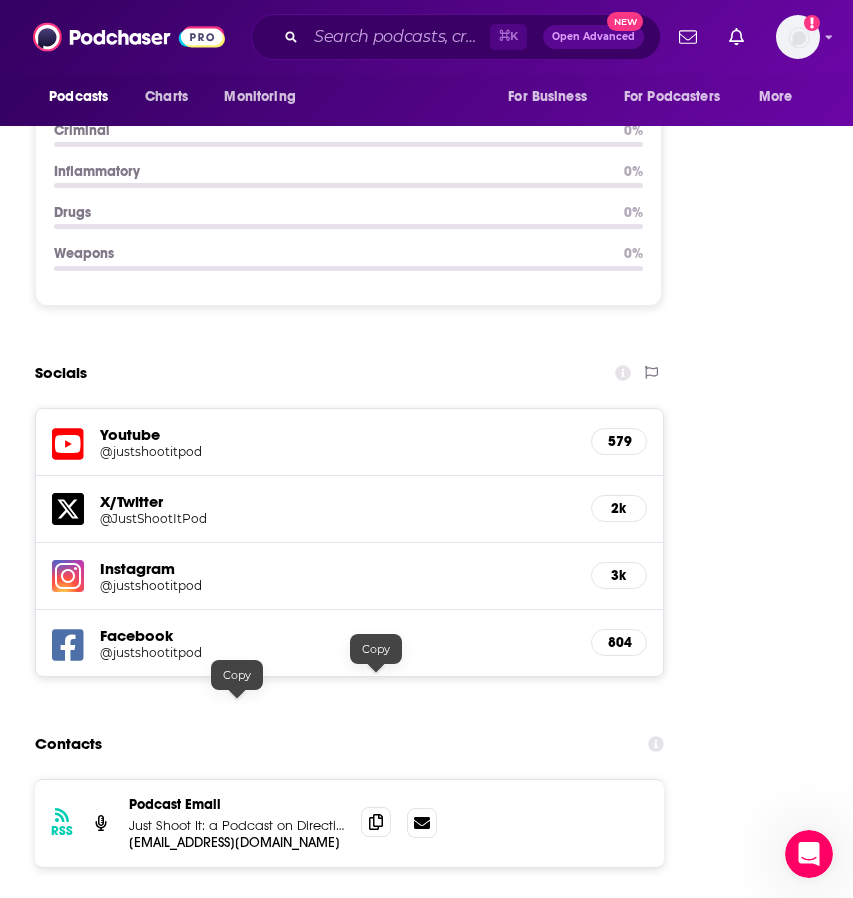 click at bounding box center [376, 822] 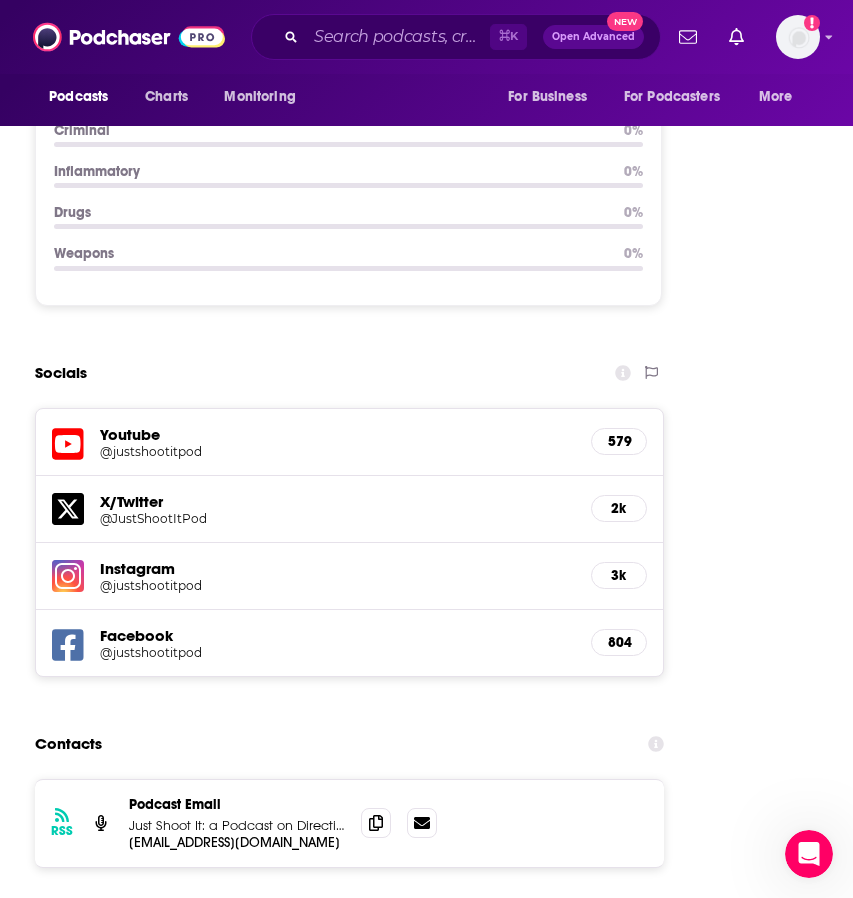 scroll, scrollTop: 0, scrollLeft: 0, axis: both 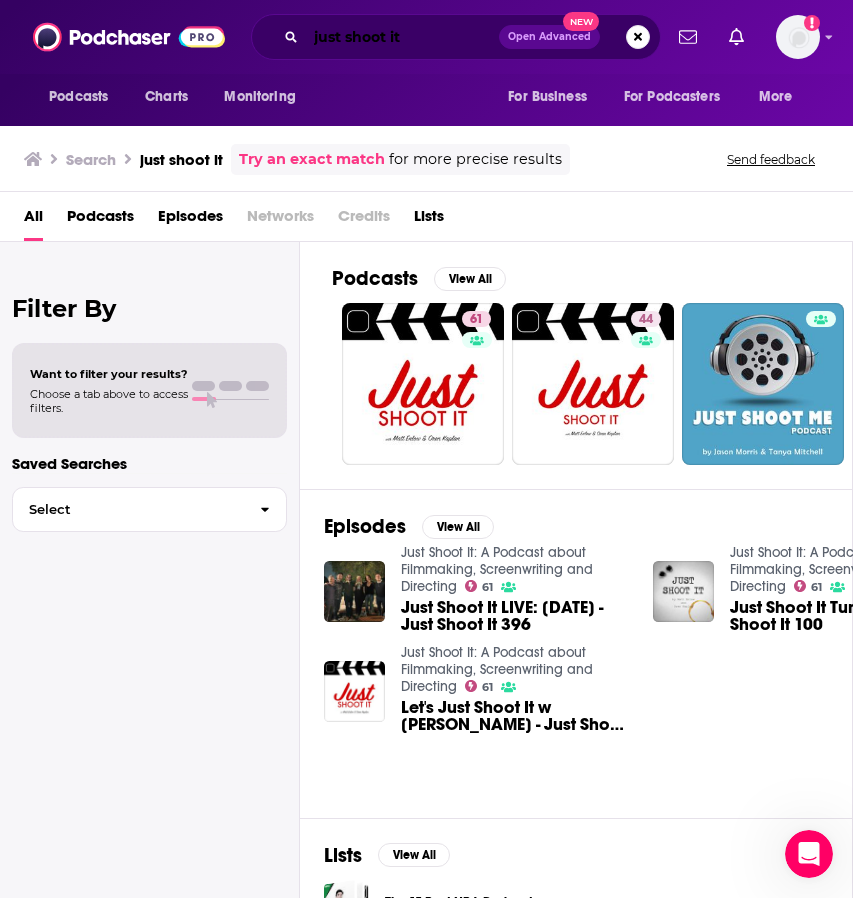 click on "just shoot it" at bounding box center (402, 37) 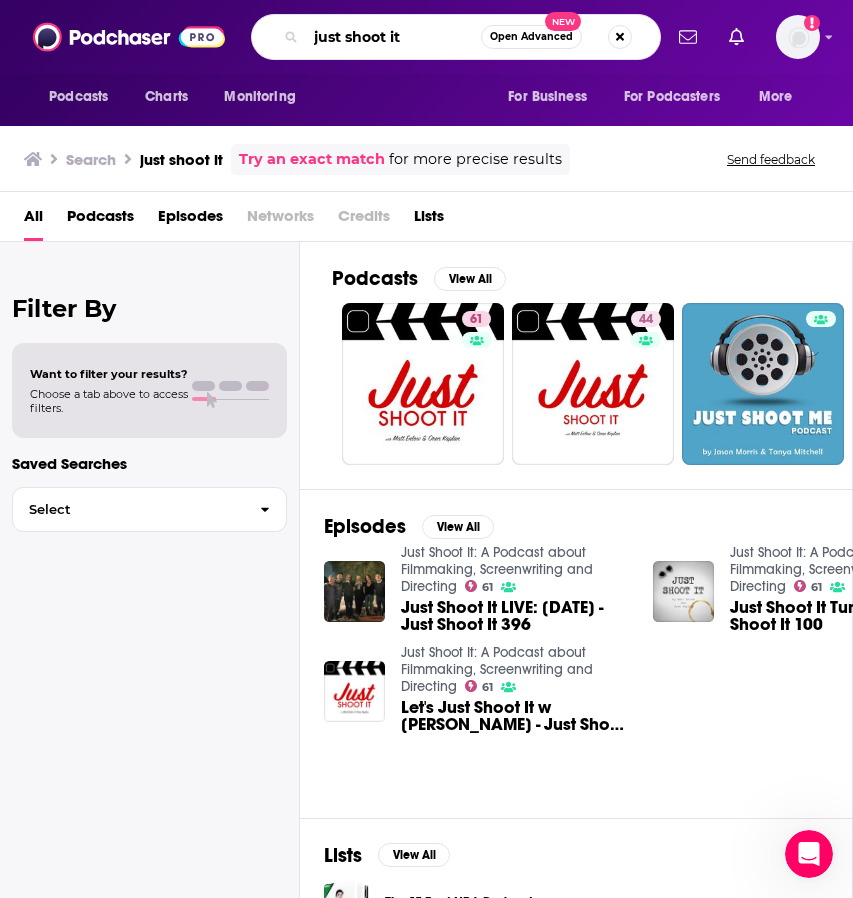 click on "just shoot it" at bounding box center (393, 37) 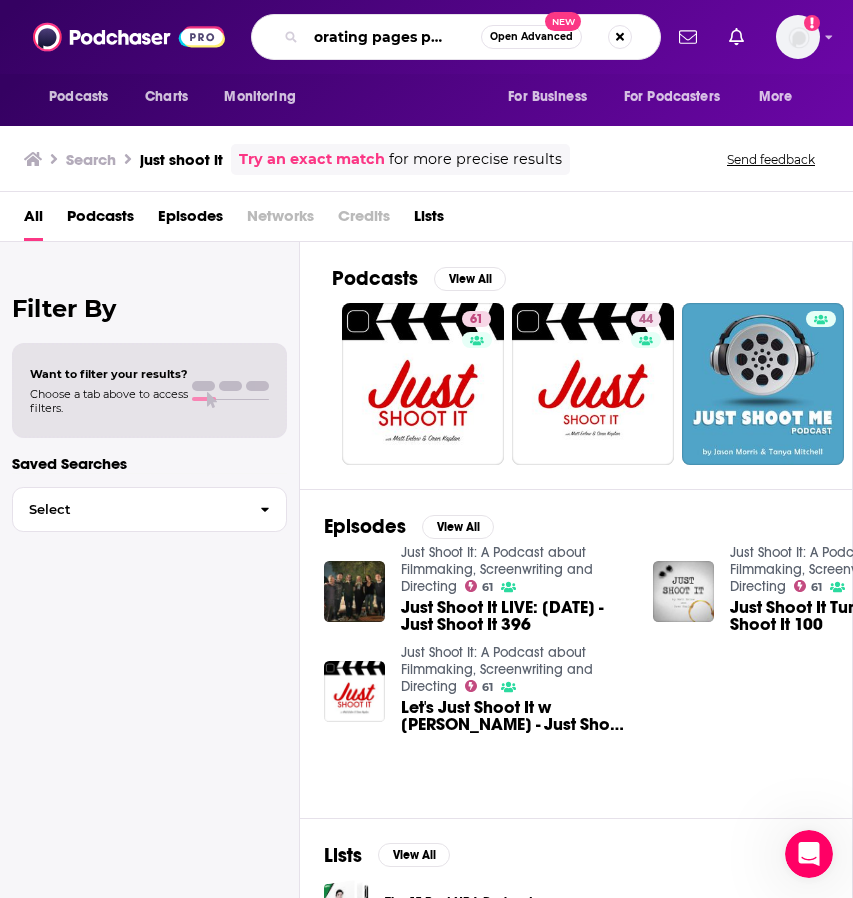 scroll, scrollTop: 0, scrollLeft: 33, axis: horizontal 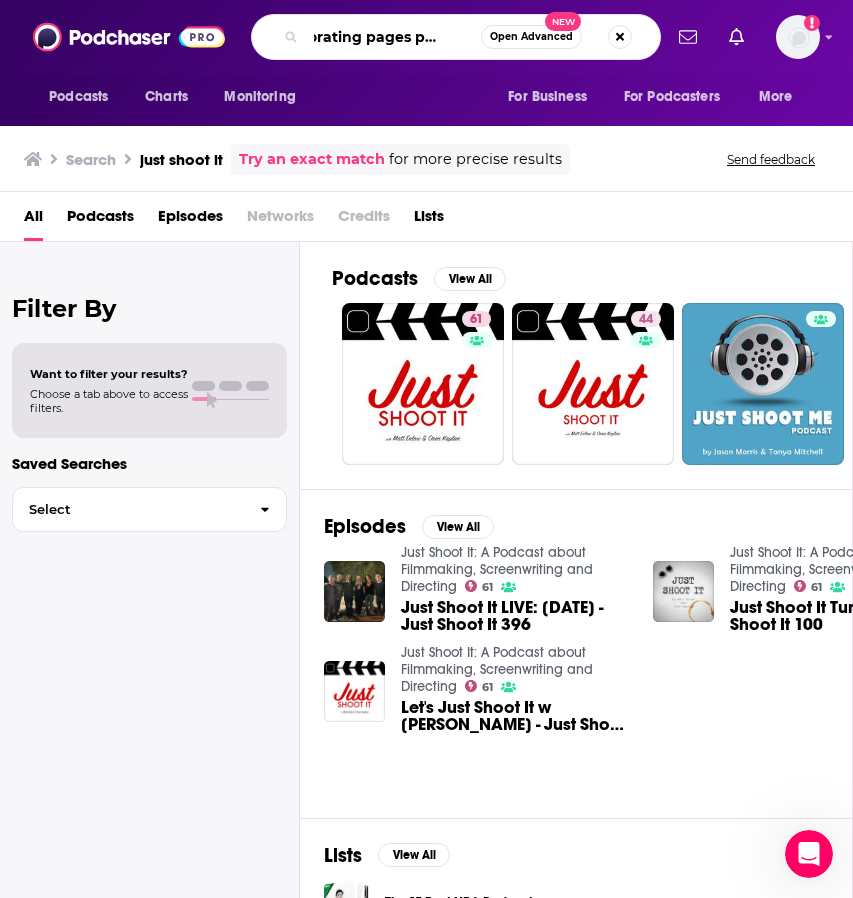 type on "decorating pages podcast" 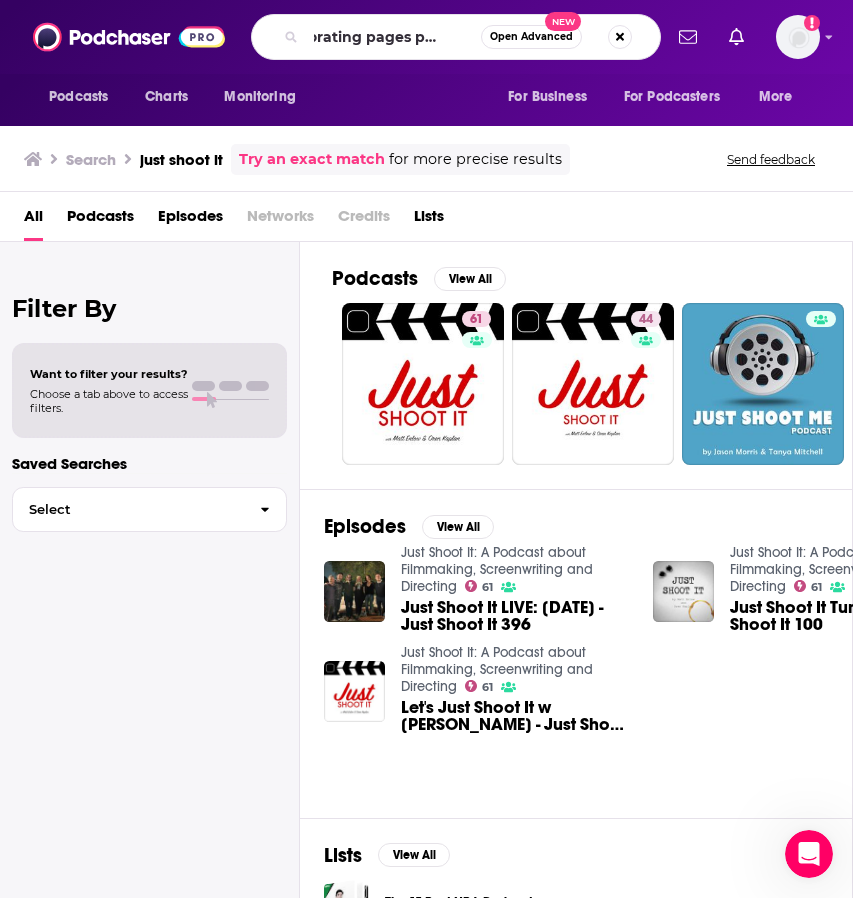 scroll, scrollTop: 0, scrollLeft: 0, axis: both 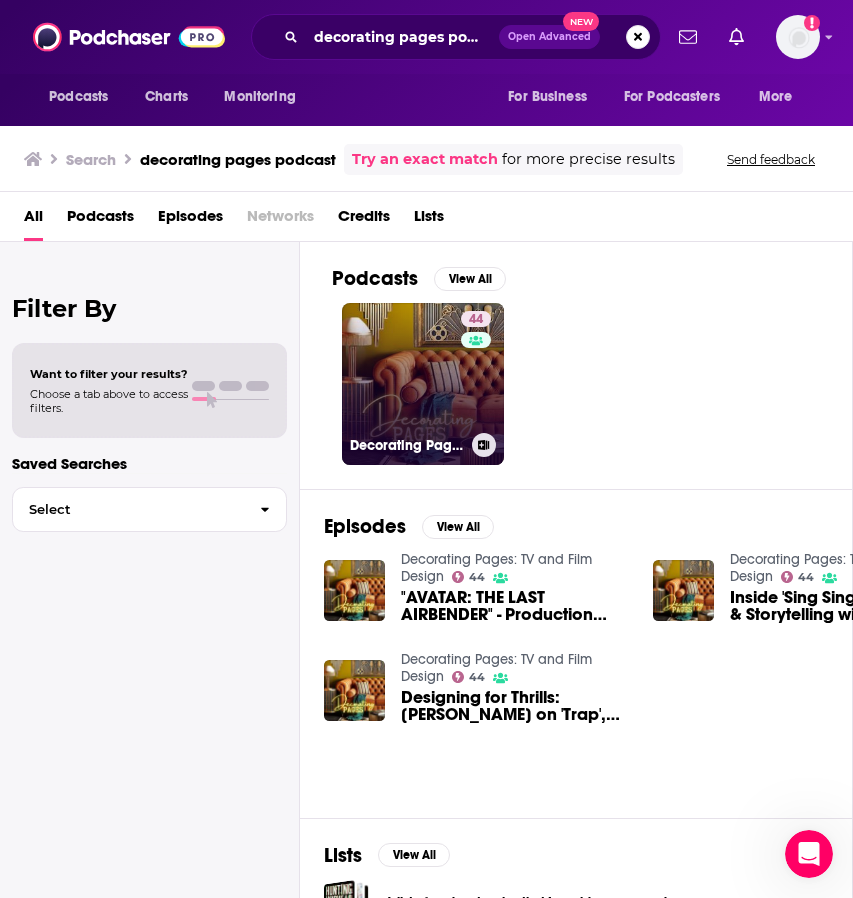 click on "44 Decorating Pages: TV and Film Design" at bounding box center (423, 384) 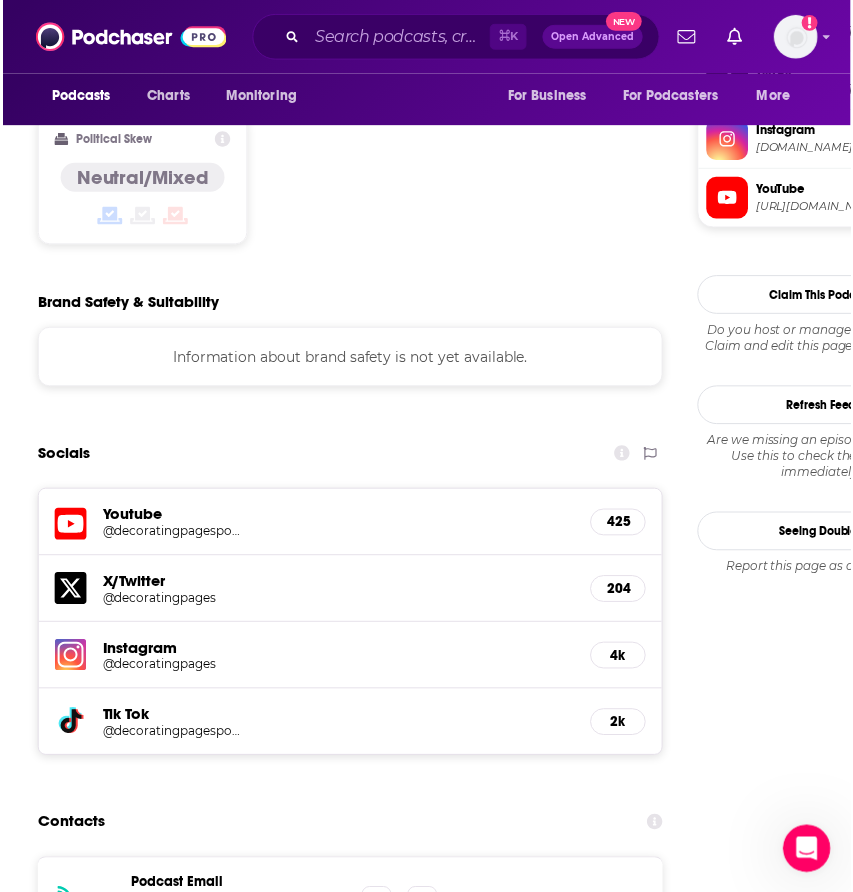 scroll, scrollTop: 1808, scrollLeft: 0, axis: vertical 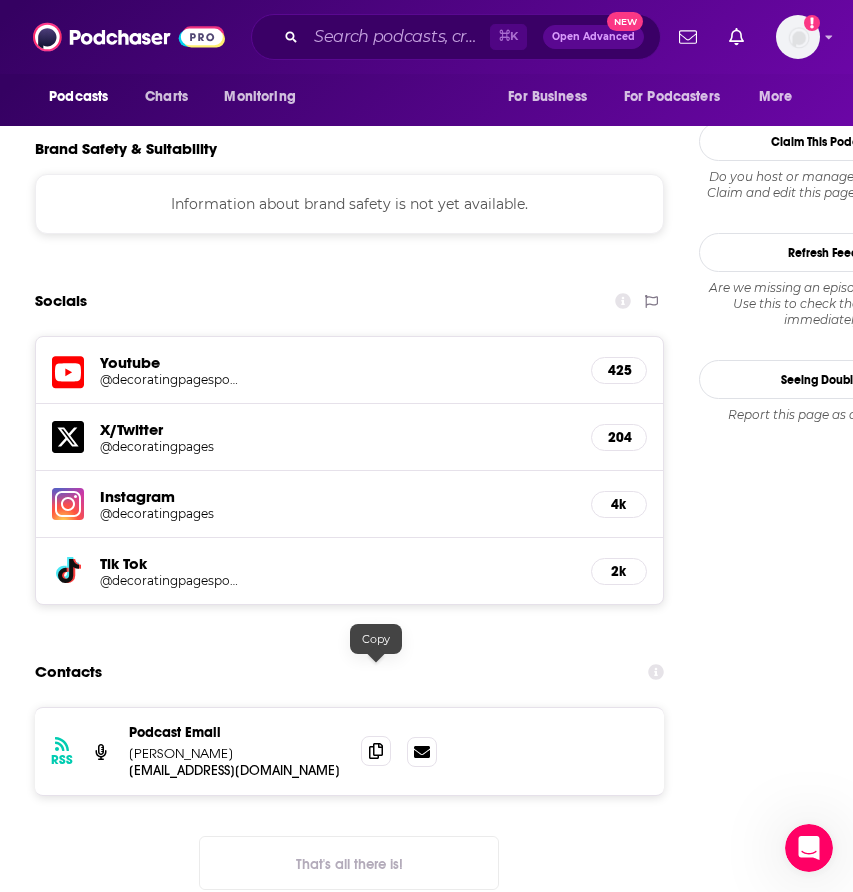 click 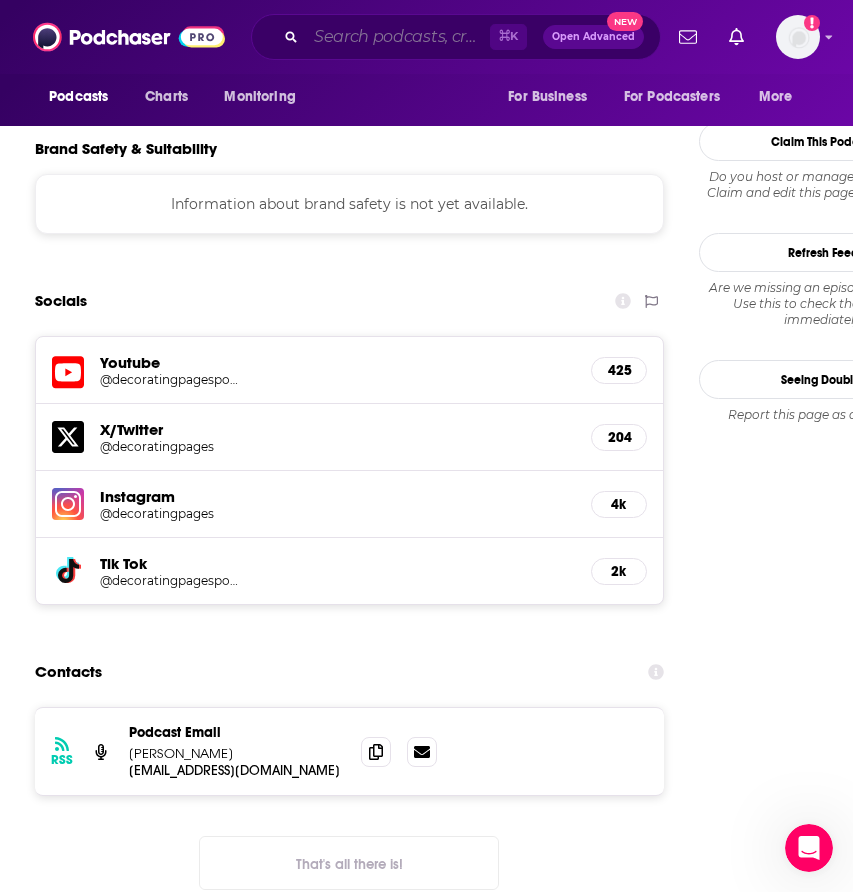 click at bounding box center [398, 37] 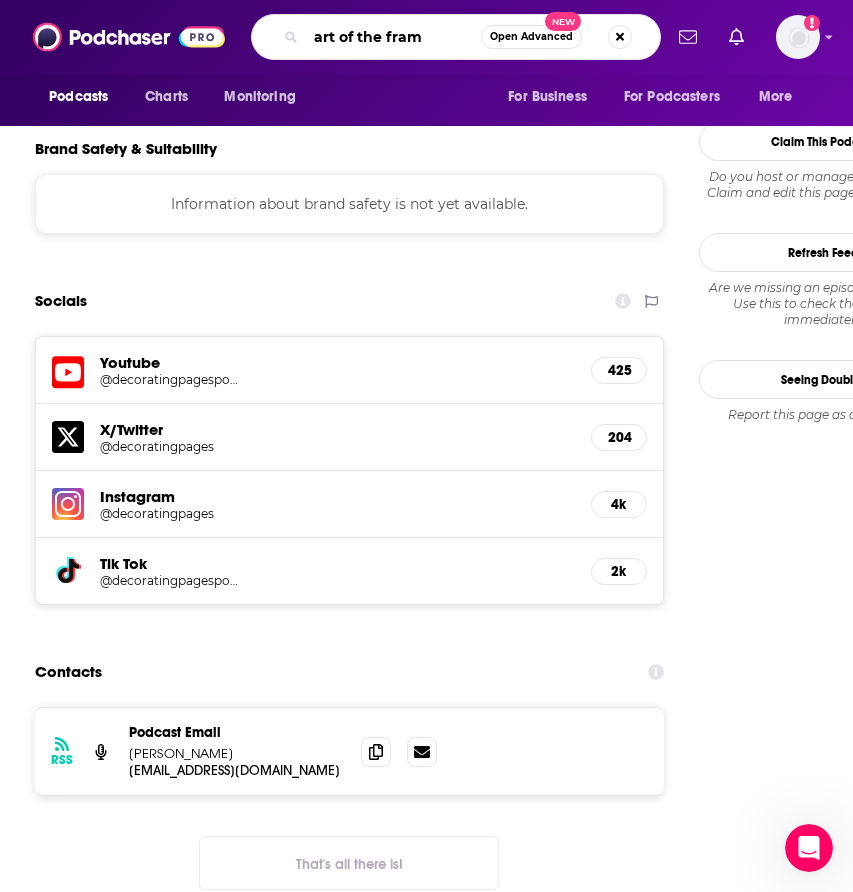type on "art of the frame" 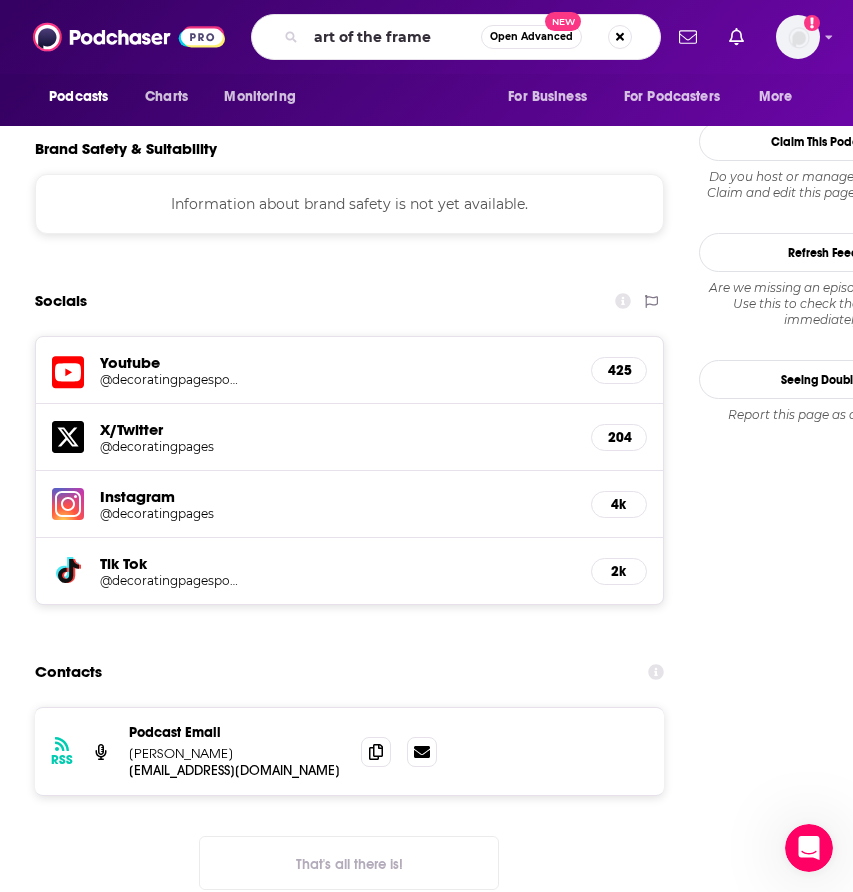 scroll, scrollTop: 0, scrollLeft: 0, axis: both 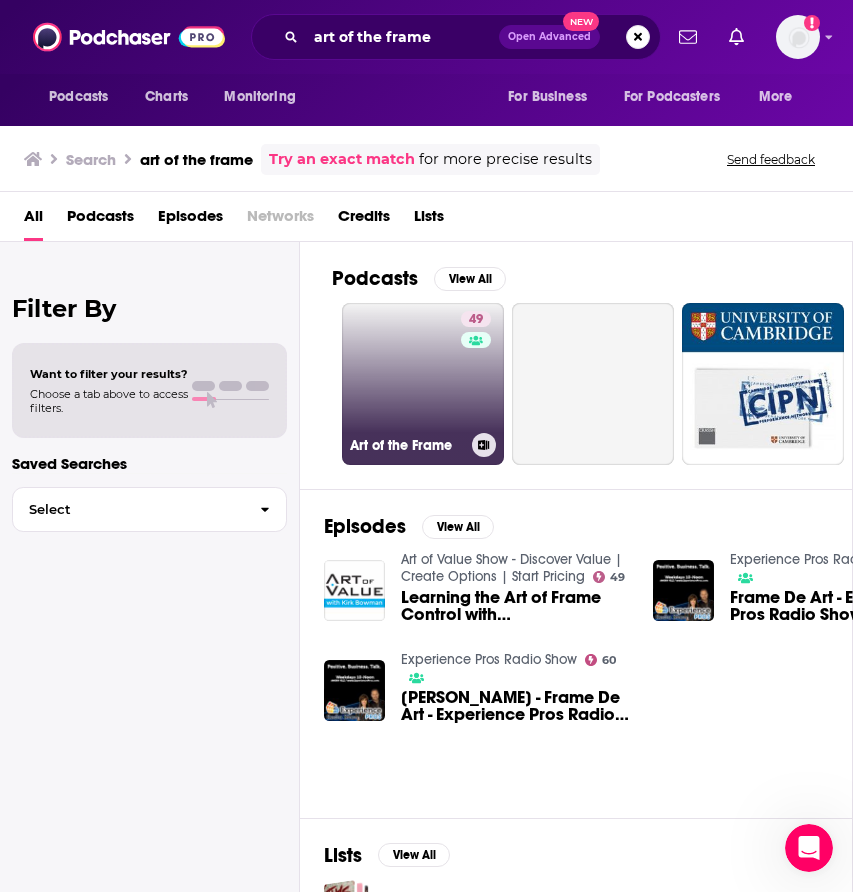 click on "49 Art of the Frame" at bounding box center (423, 384) 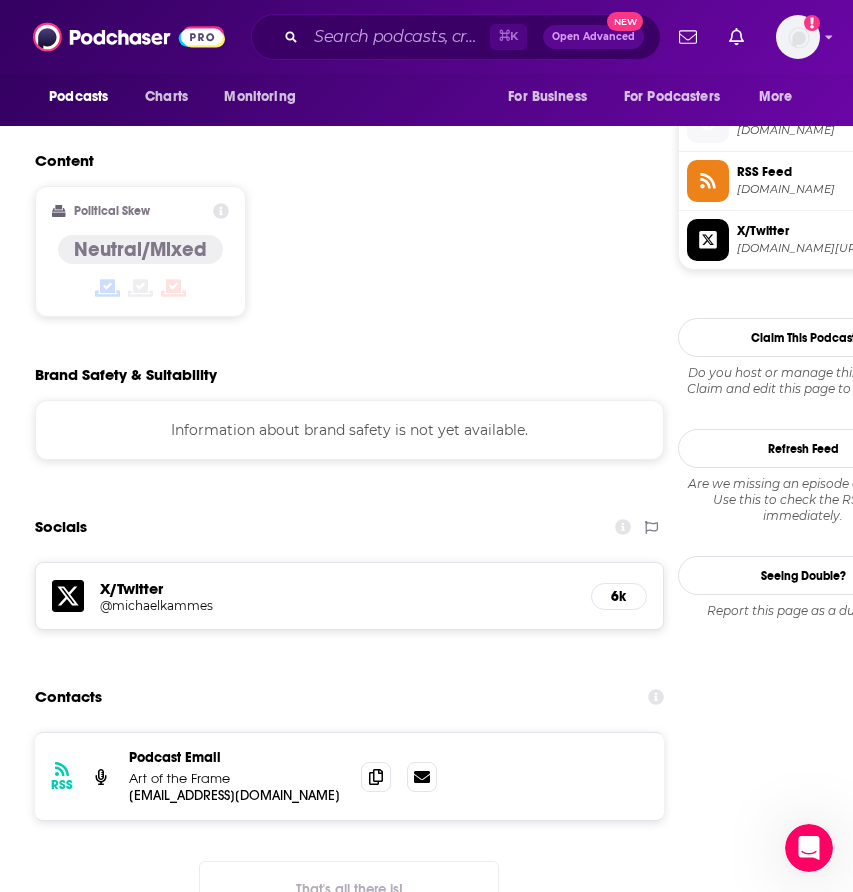 scroll, scrollTop: 1945, scrollLeft: 0, axis: vertical 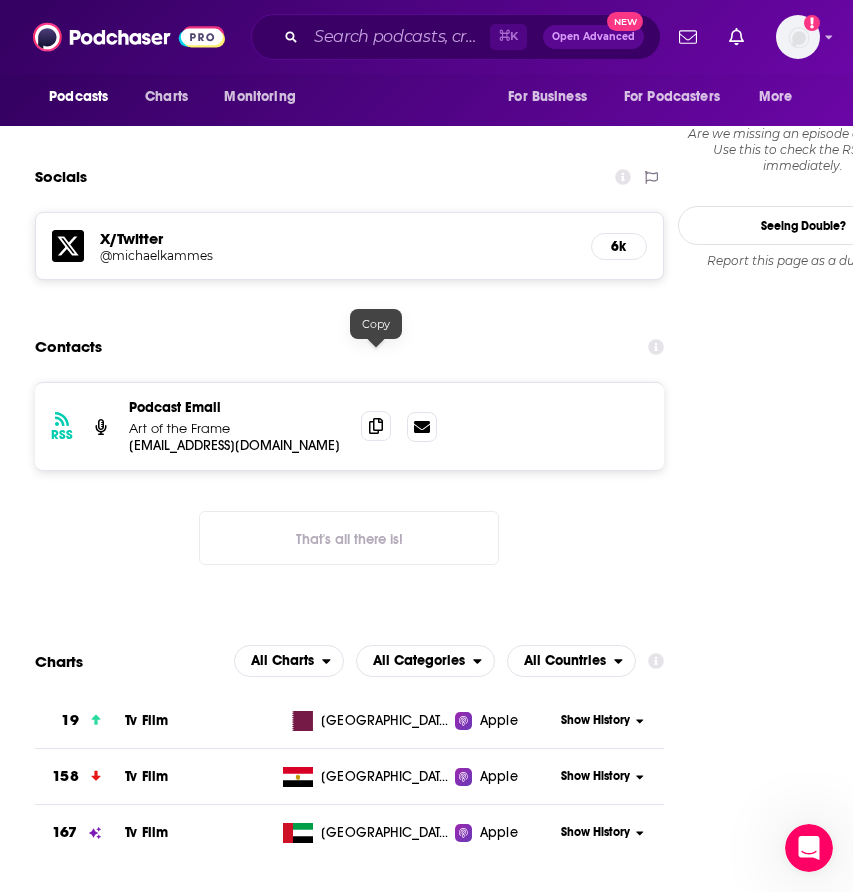 click 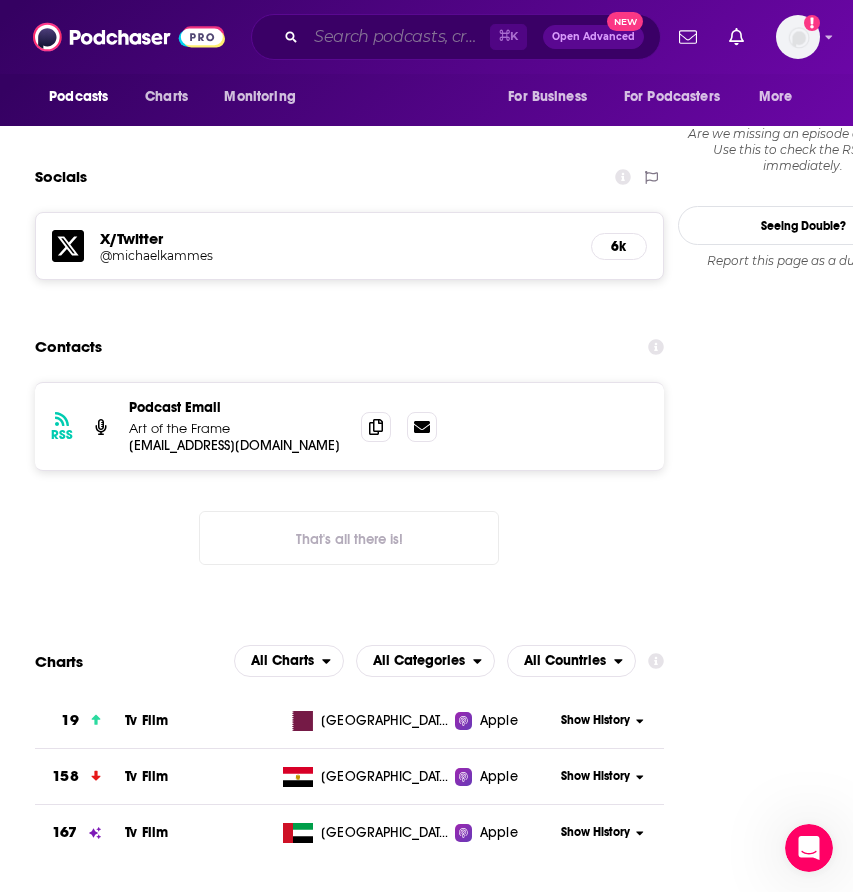 click at bounding box center [398, 37] 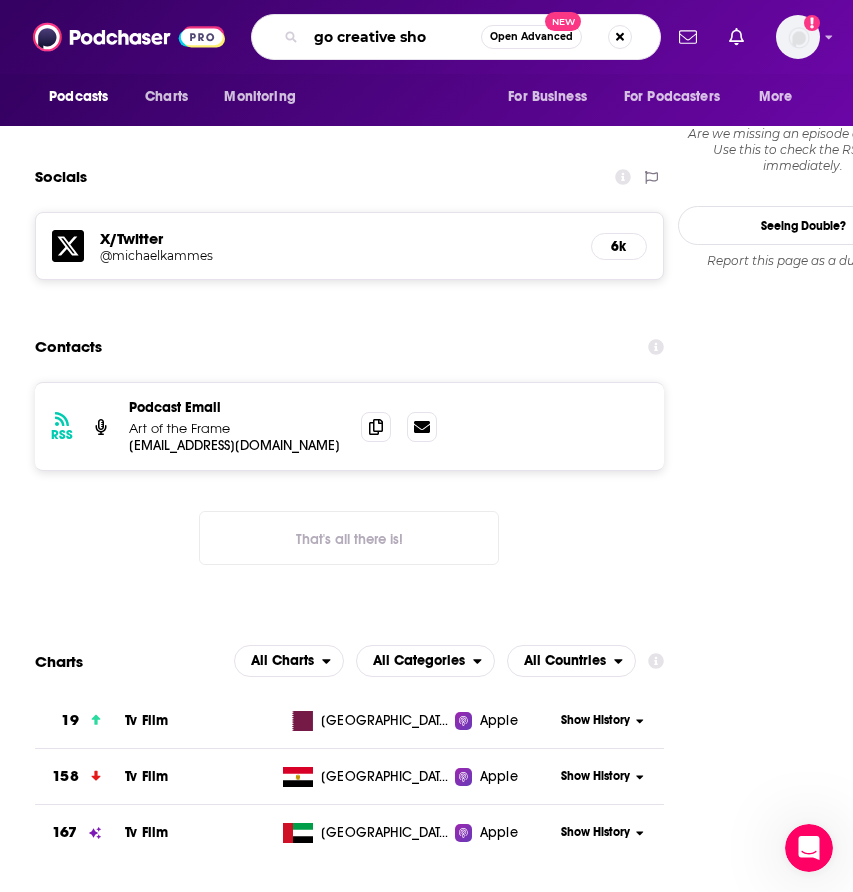 type on "go creative show" 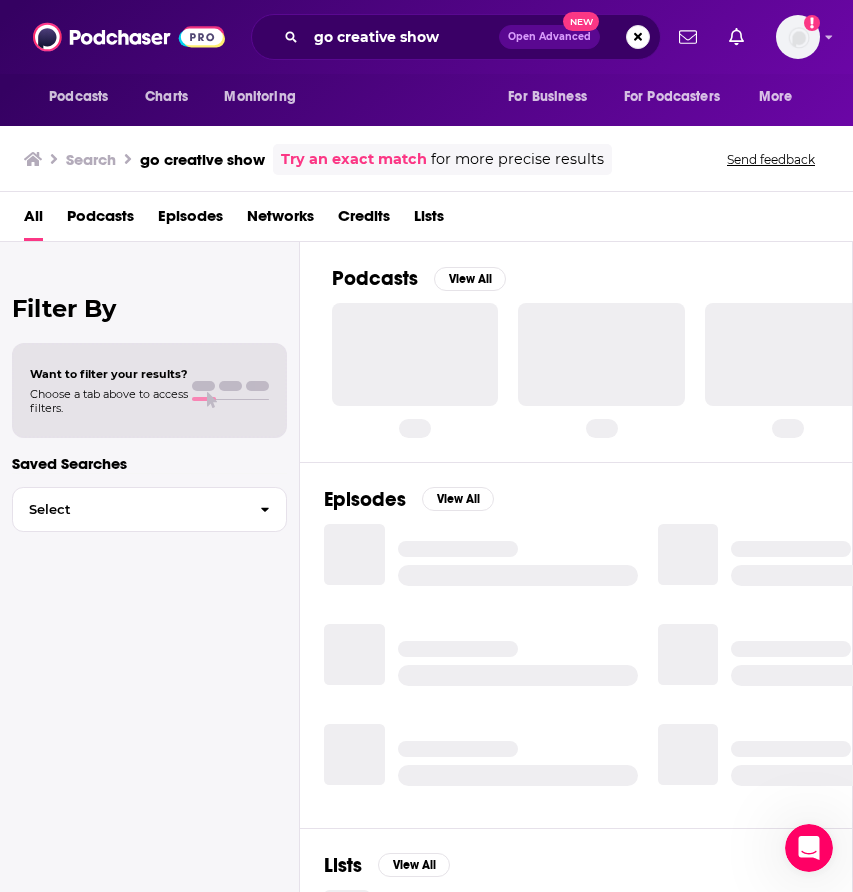 scroll, scrollTop: 0, scrollLeft: 0, axis: both 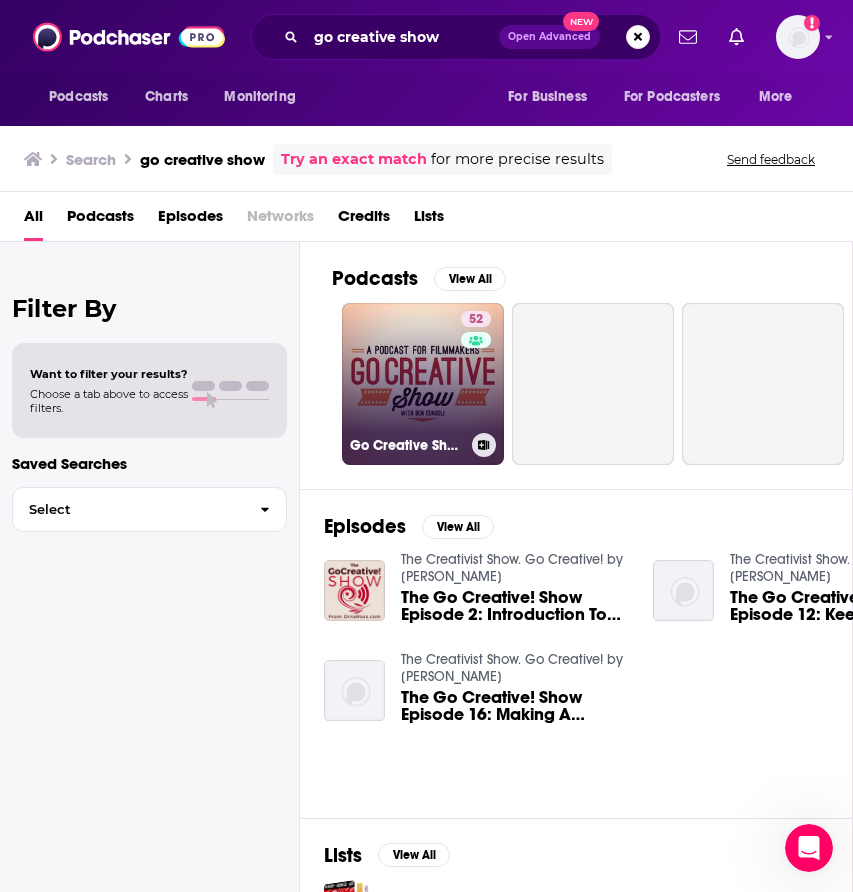 click on "52 Go Creative Show" at bounding box center (423, 384) 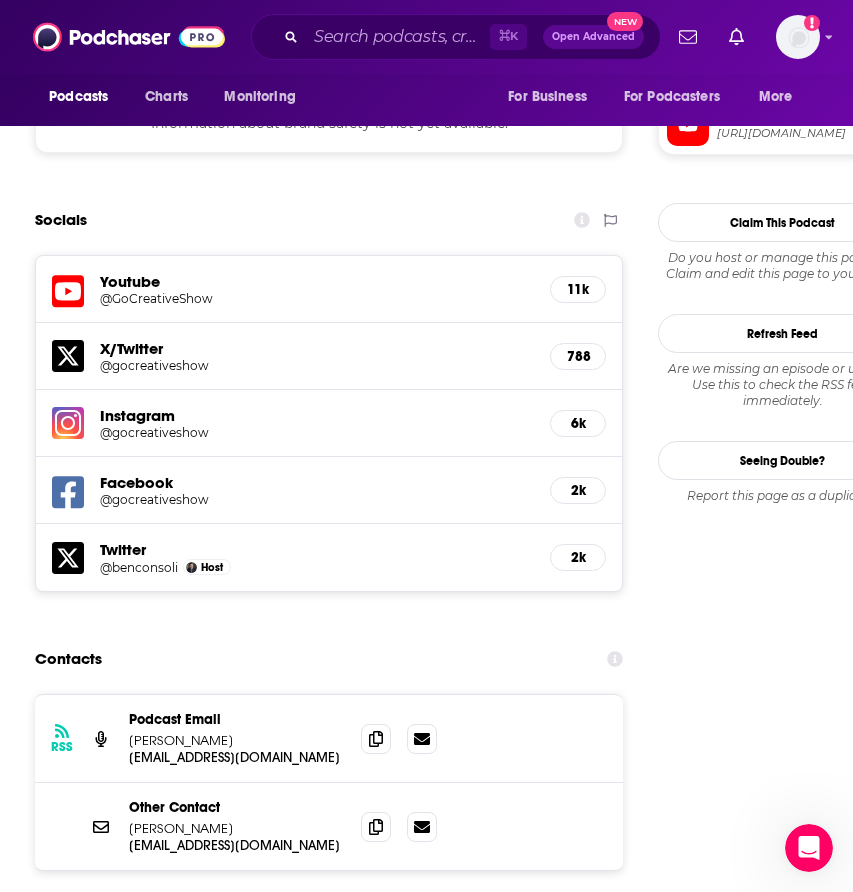 scroll, scrollTop: 1902, scrollLeft: 0, axis: vertical 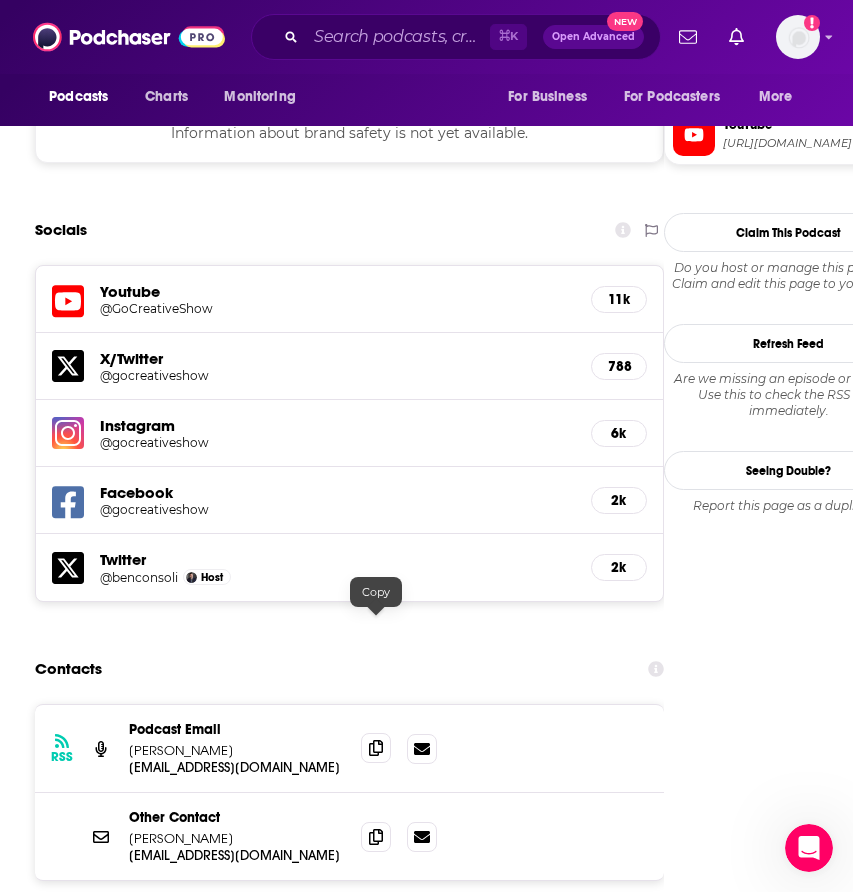 click 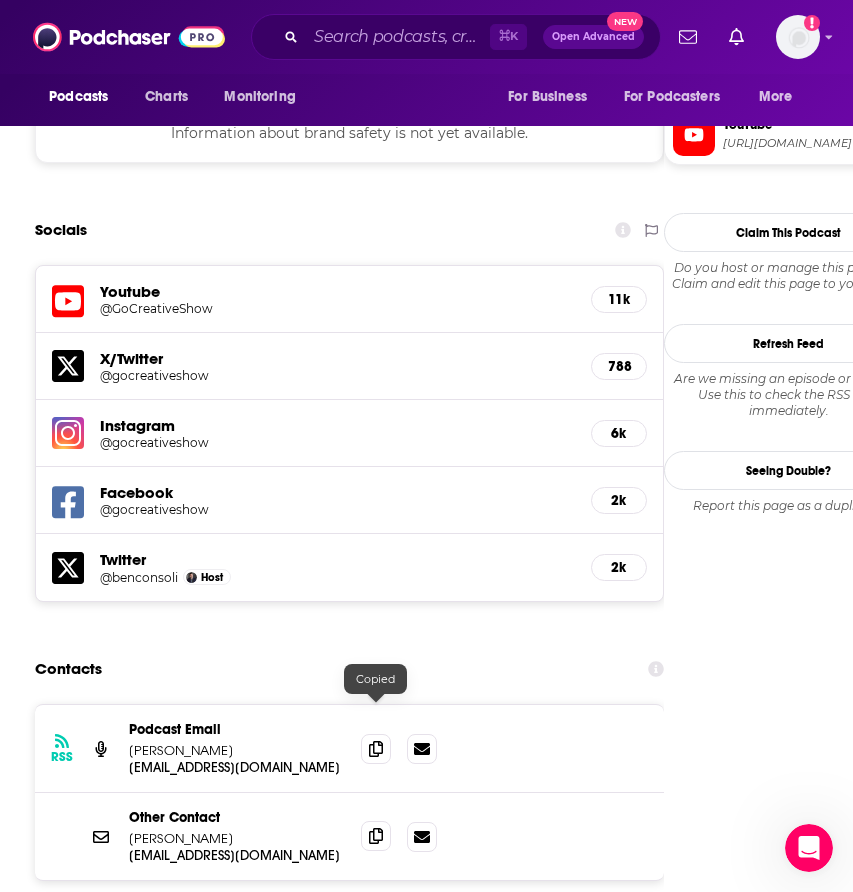 click 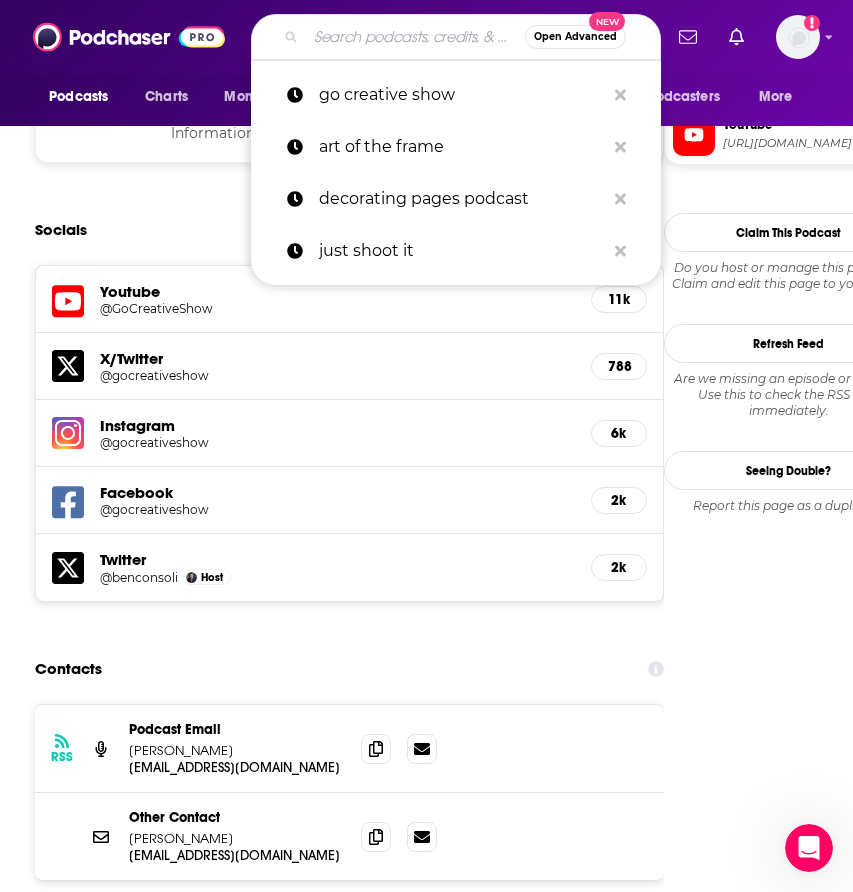 click at bounding box center (415, 37) 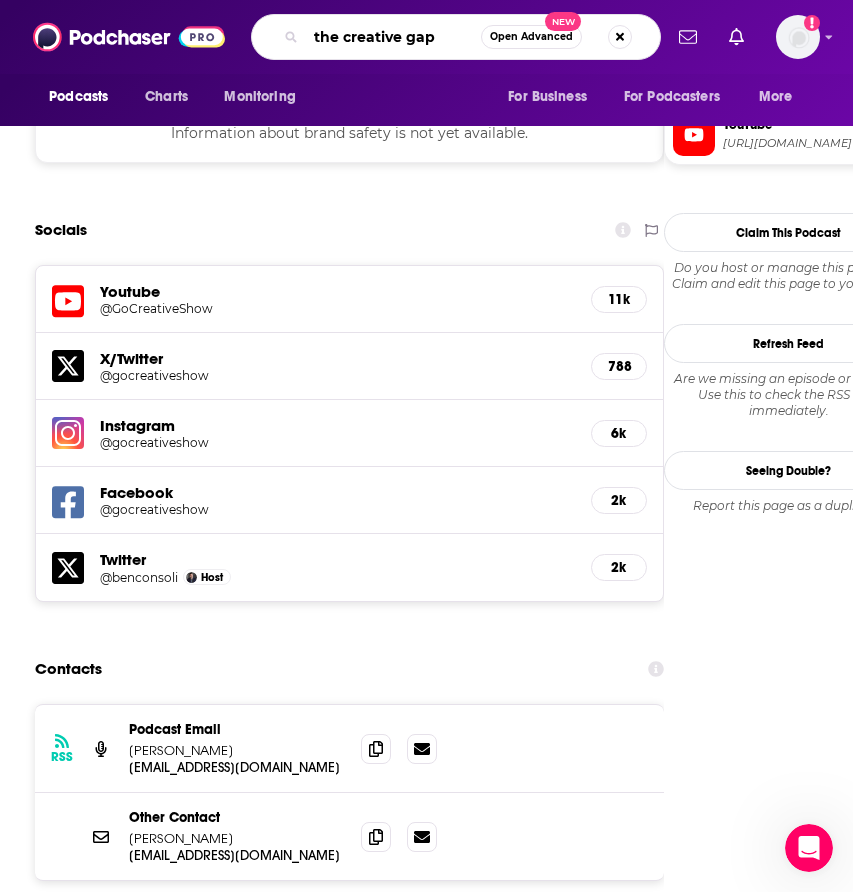 type on "the creative gap" 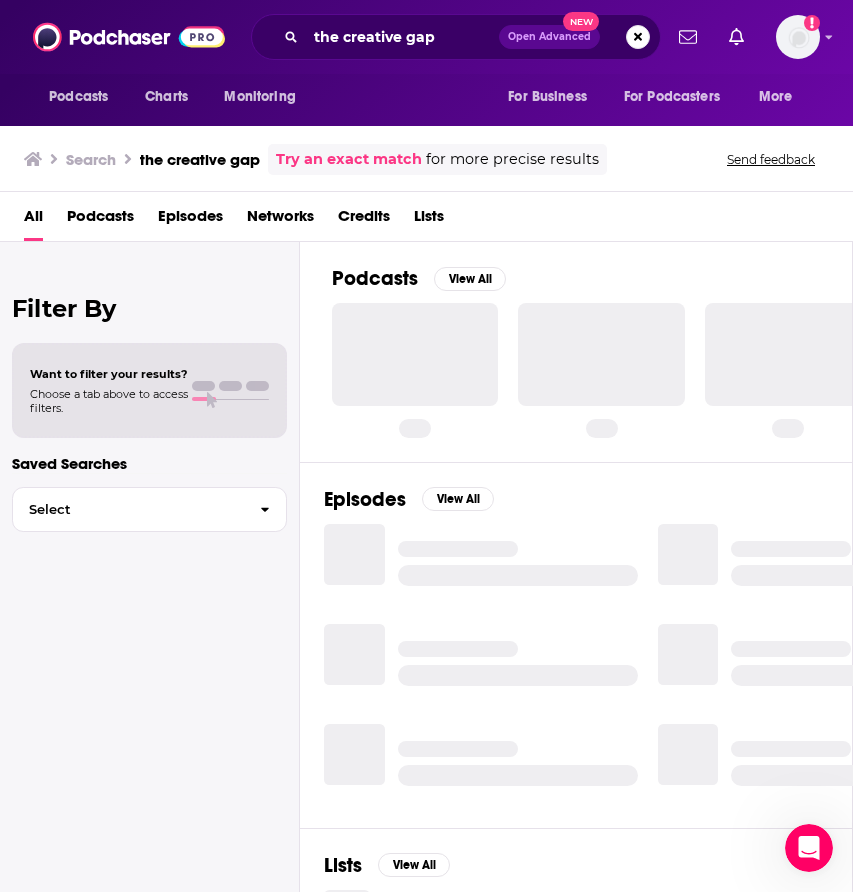 scroll, scrollTop: 0, scrollLeft: 0, axis: both 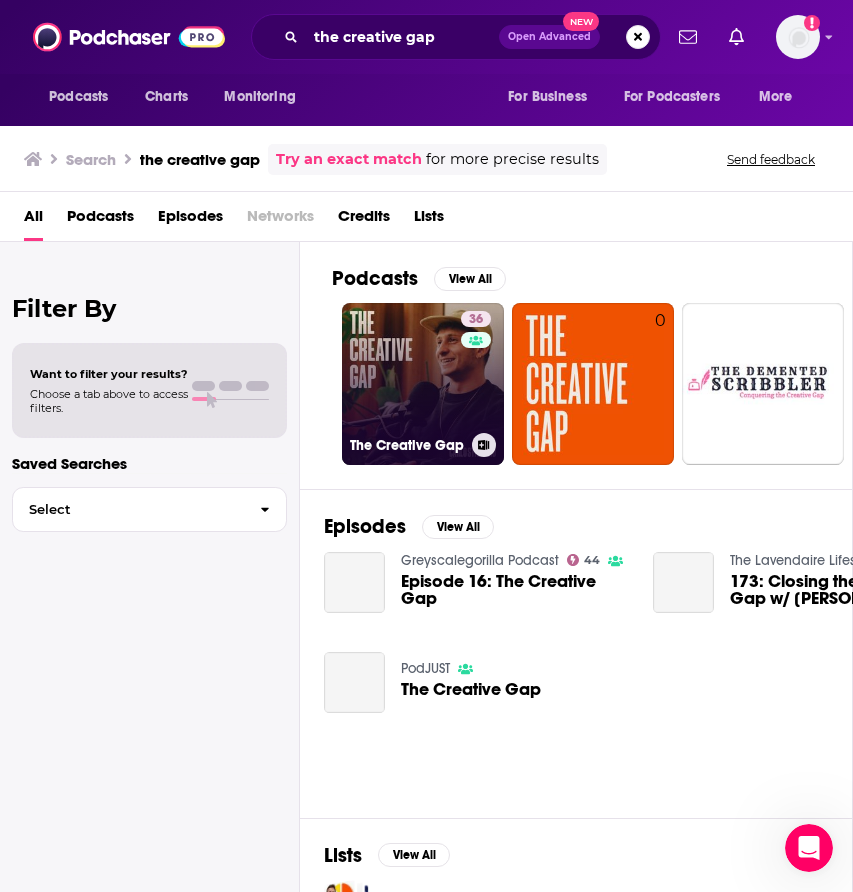click on "36 The Creative Gap" at bounding box center [423, 384] 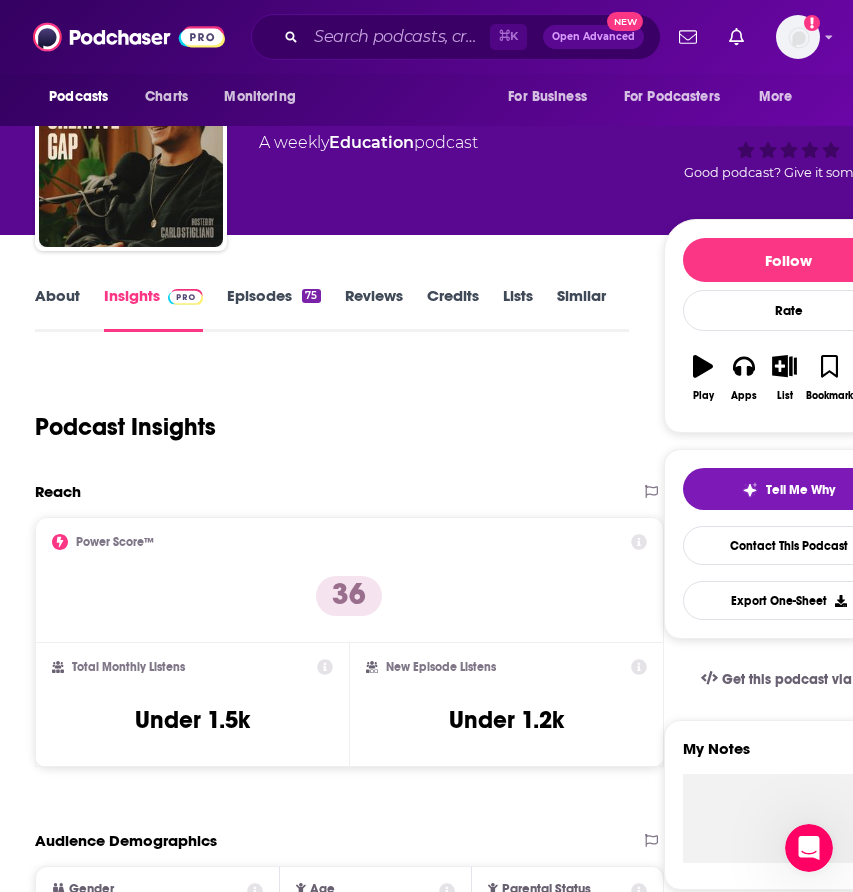 scroll, scrollTop: 1804, scrollLeft: 0, axis: vertical 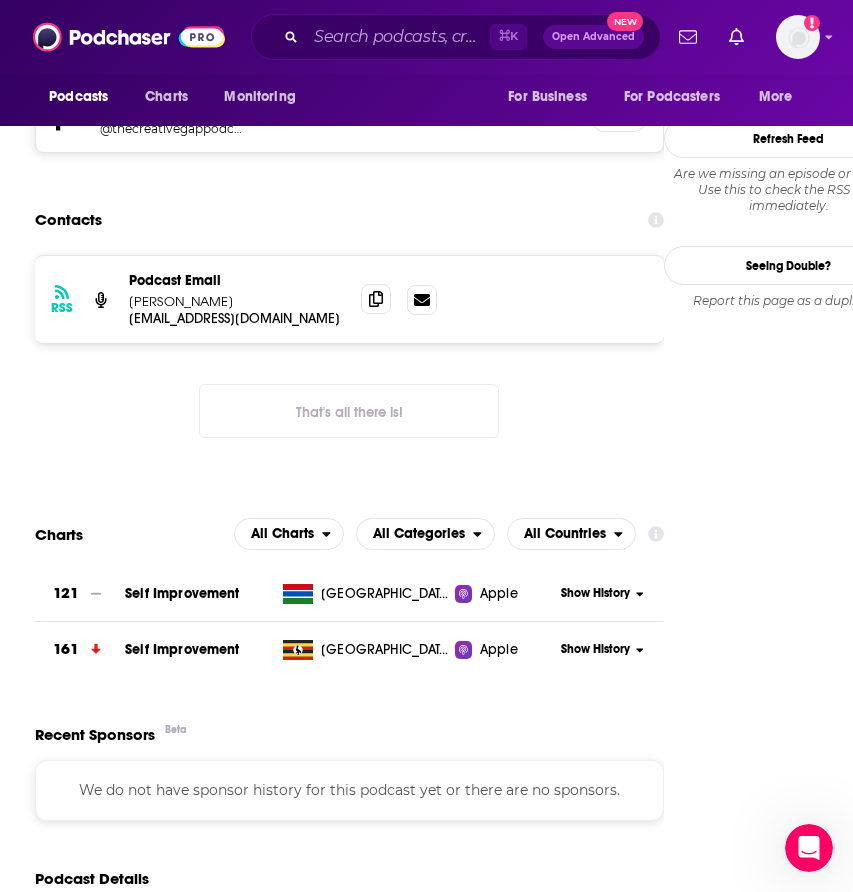 click 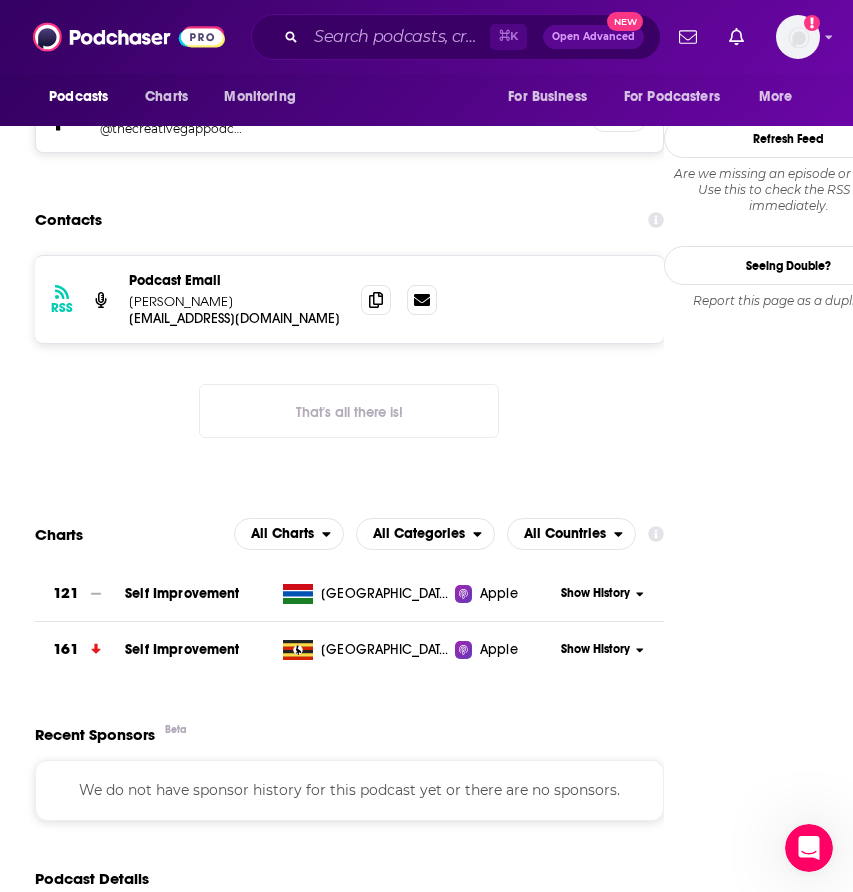 click on "Reach Power Score™ 36 Total Monthly Listens Under 1.5k New Episode Listens Under 1.2k Export One-Sheet Audience Demographics Gender Female Age 27 yo Parental Status Mixed Countries 1 United States 2 United Kingdom 3 Canada 4 Australia 5 India Education Level Mostly  Higher Education Content Political Skew Neutral/Mixed Brand Safety & Suitability Information about brand safety is not yet available. Socials Instagram @creativegap 2k Patreon @thecreativegappodcast Link Contacts   RSS   Podcast Email Gian Carlo Stigliano itsthecreativegap@gmail.com itsthecreativegap@gmail.com That's all there is! Charts All Charts All Categories All Countries 121 Self Improvement   Gambia Apple Show History 161 Self Improvement   Uganda Apple Show History Recent Sponsors Beta We do not have sponsor history for this podcast yet or there are no sponsors. Podcast Details Podcast Status Active Release Period Weekly Explicit No First Episode Sep 1st, 2022 Latest Episode Jun 9th, 2025 Episode Length About 1 hour Language English 75" at bounding box center [349, 1875] 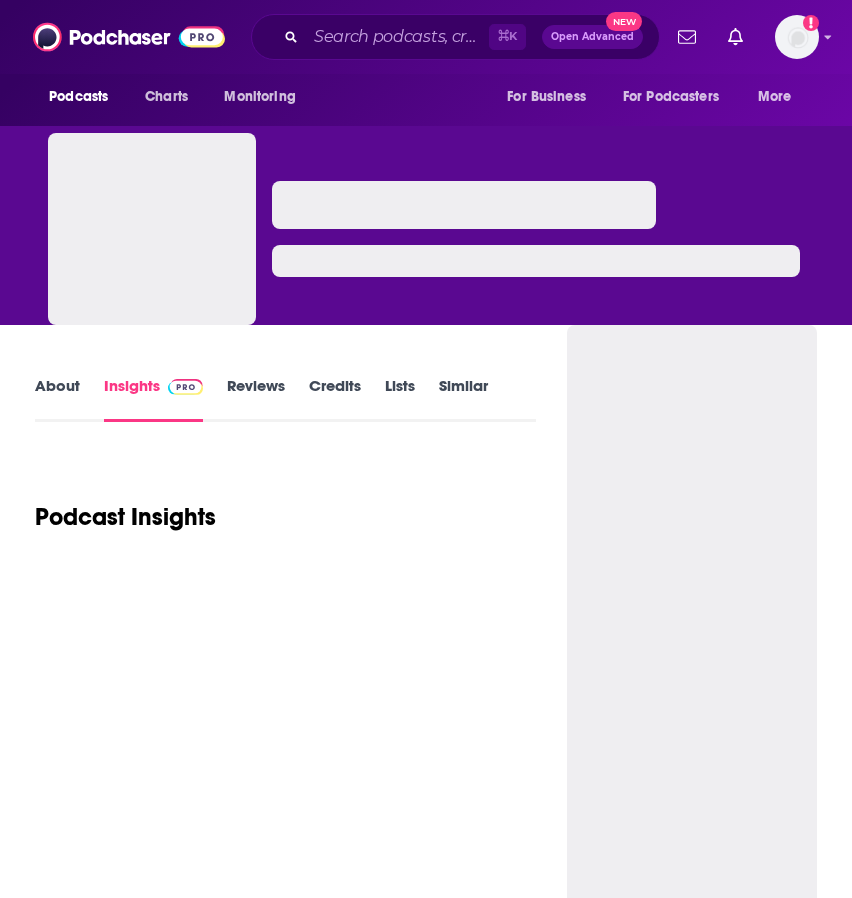 scroll, scrollTop: 32, scrollLeft: 0, axis: vertical 